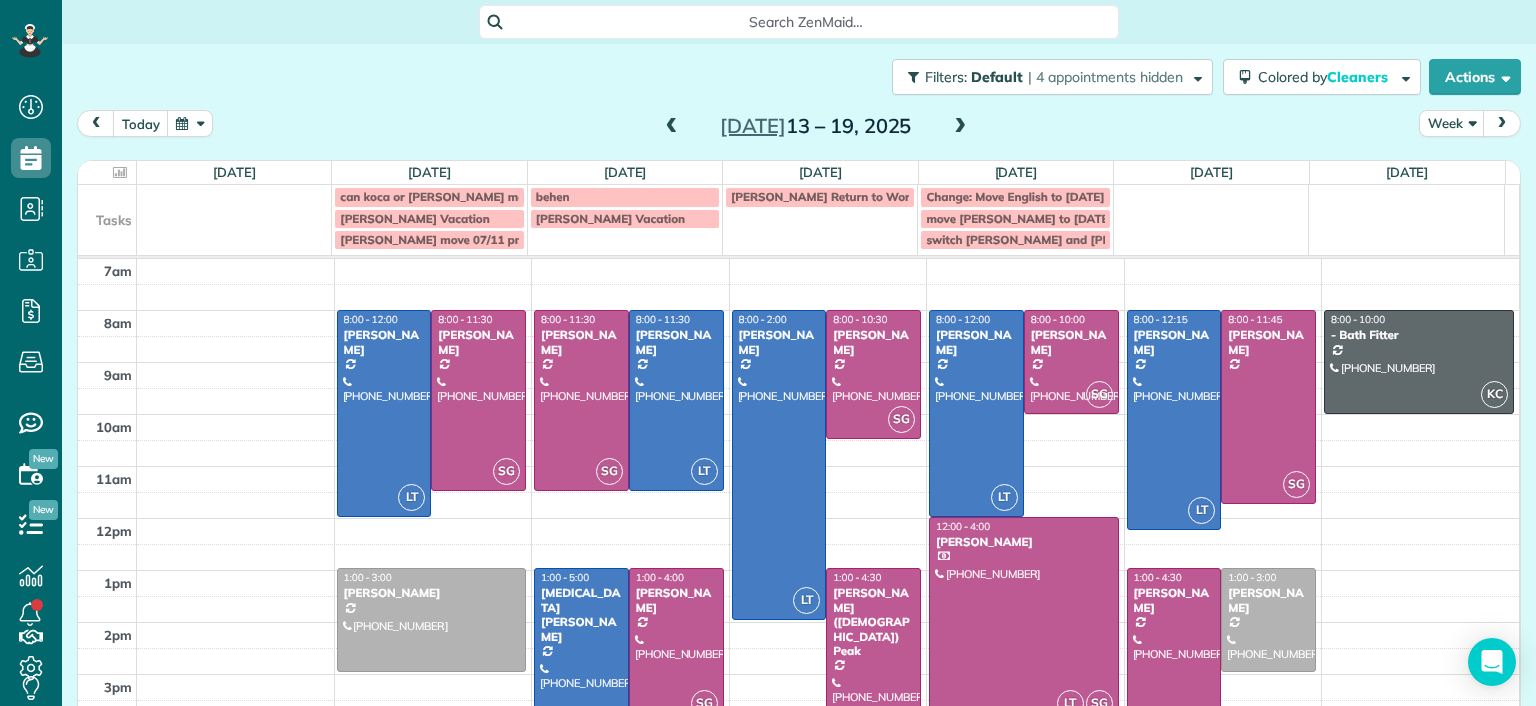 scroll, scrollTop: 0, scrollLeft: 0, axis: both 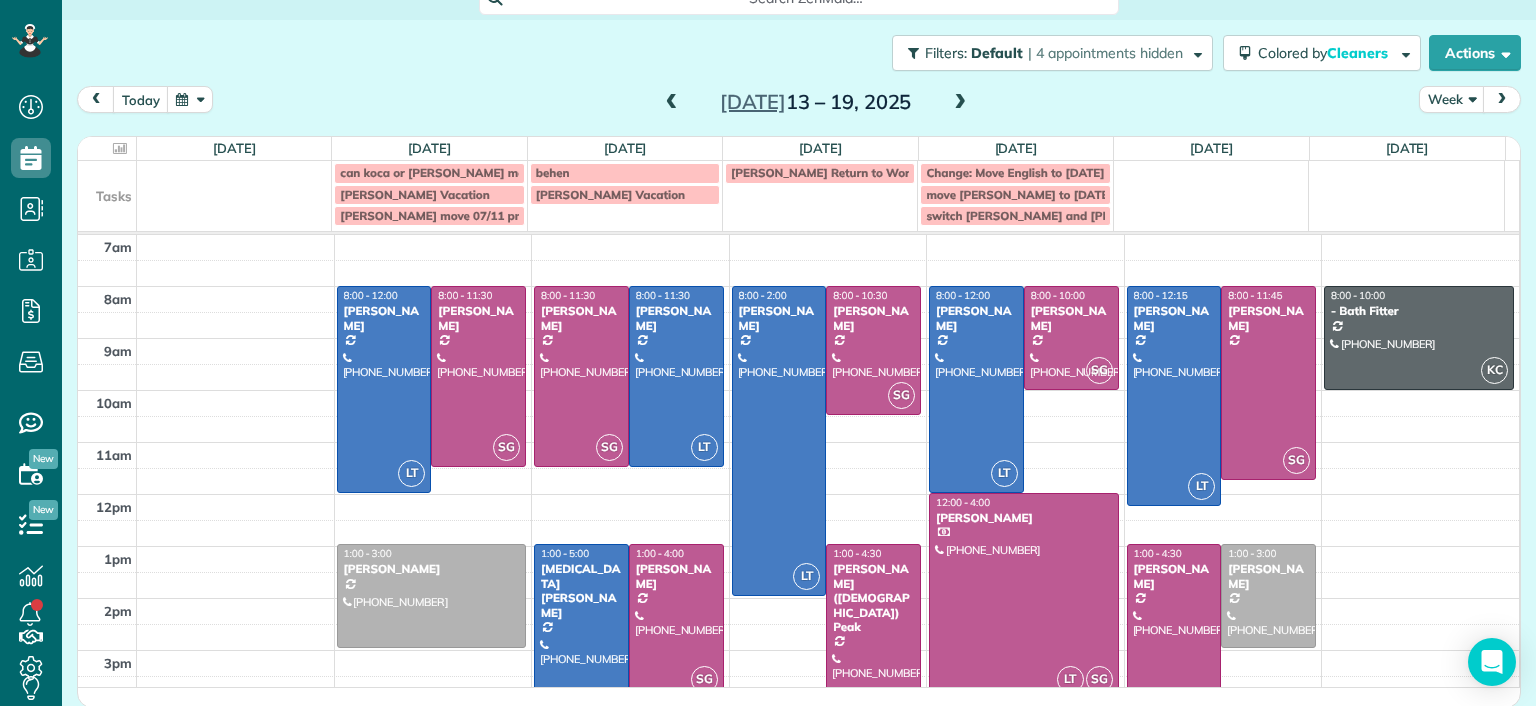 click at bounding box center [960, 103] 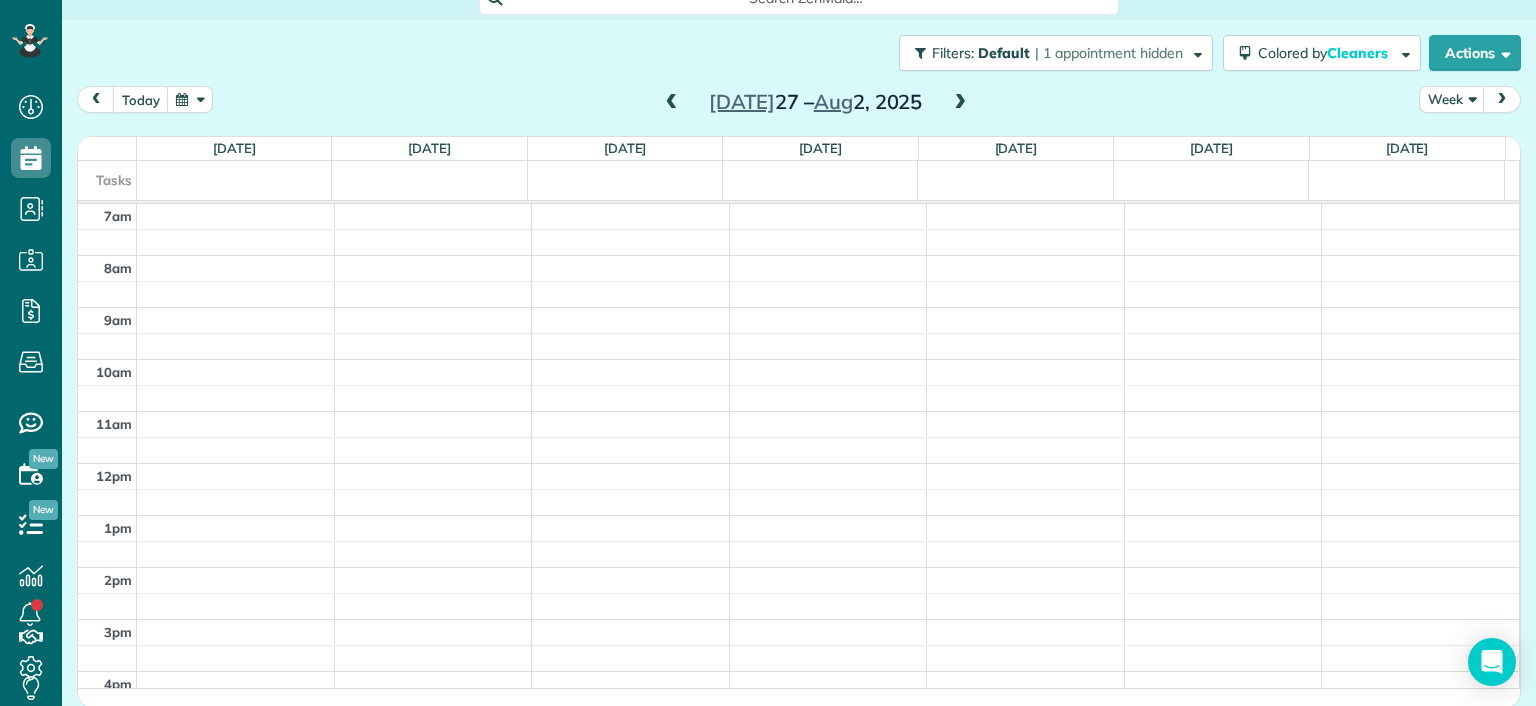 click at bounding box center (960, 103) 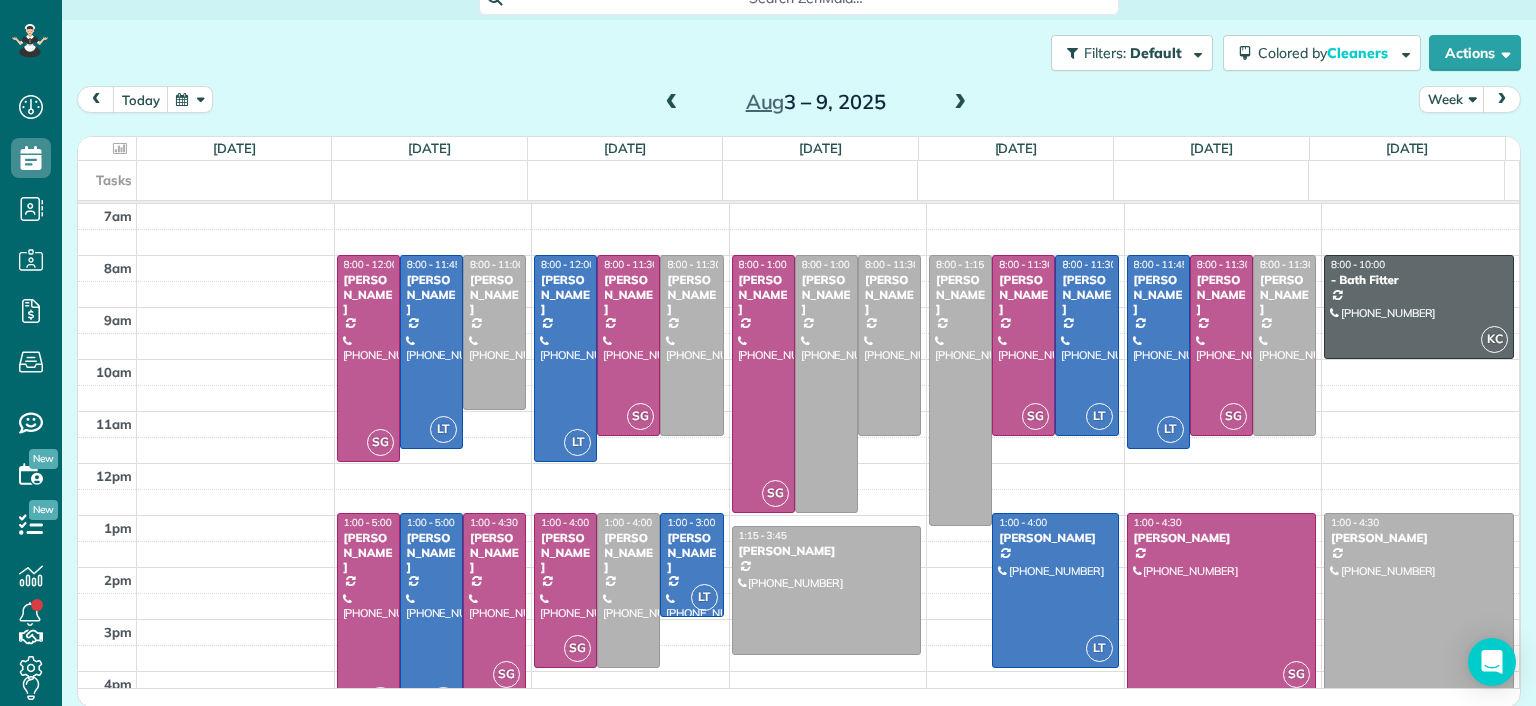 click at bounding box center (672, 103) 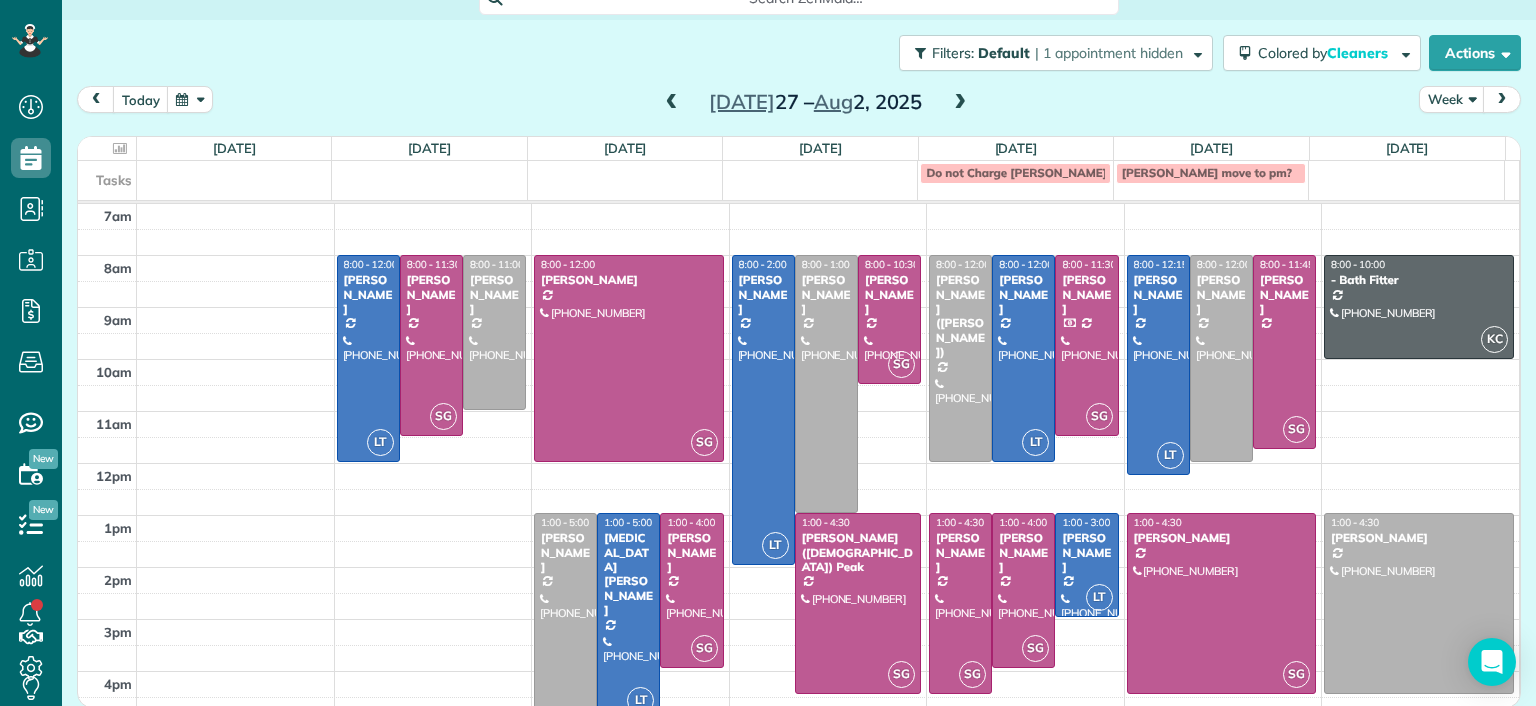 click at bounding box center (672, 103) 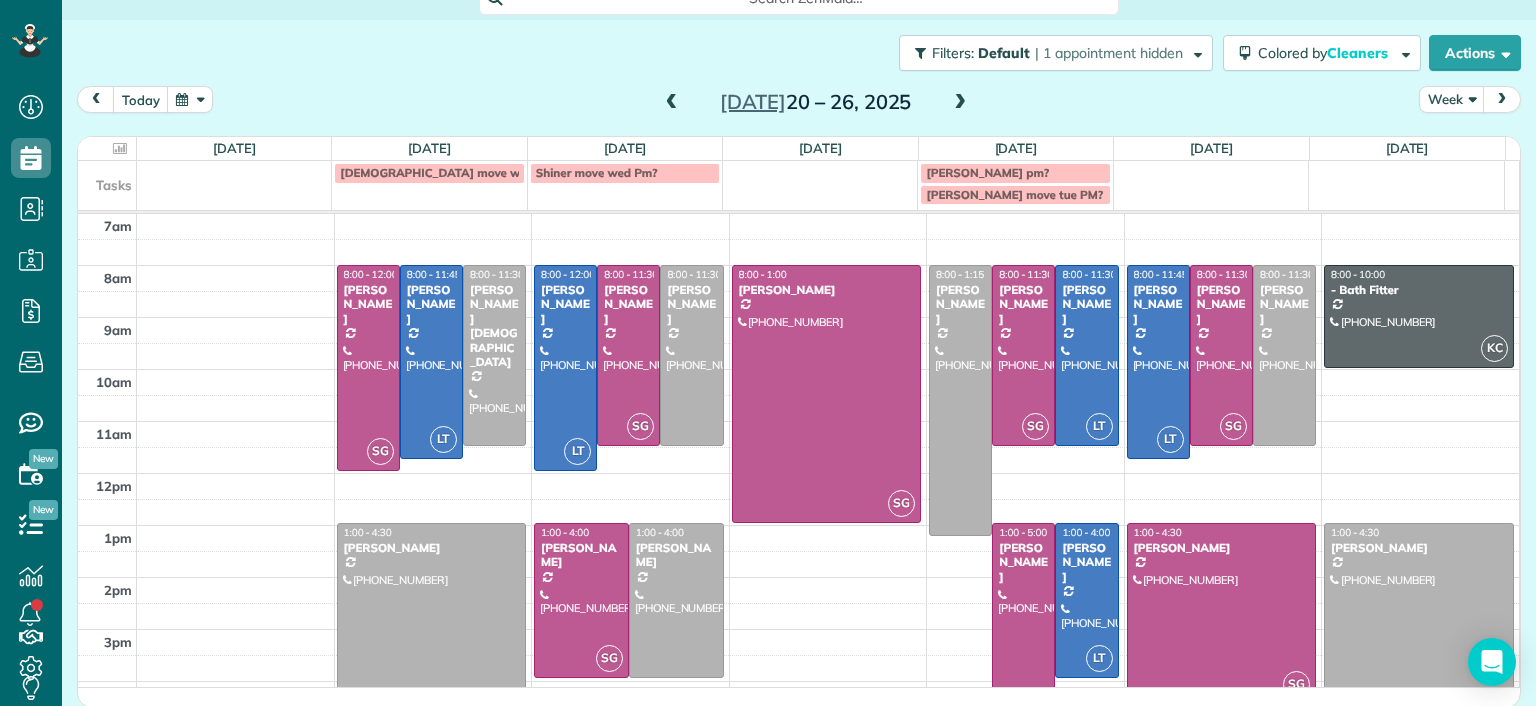 click at bounding box center (960, 103) 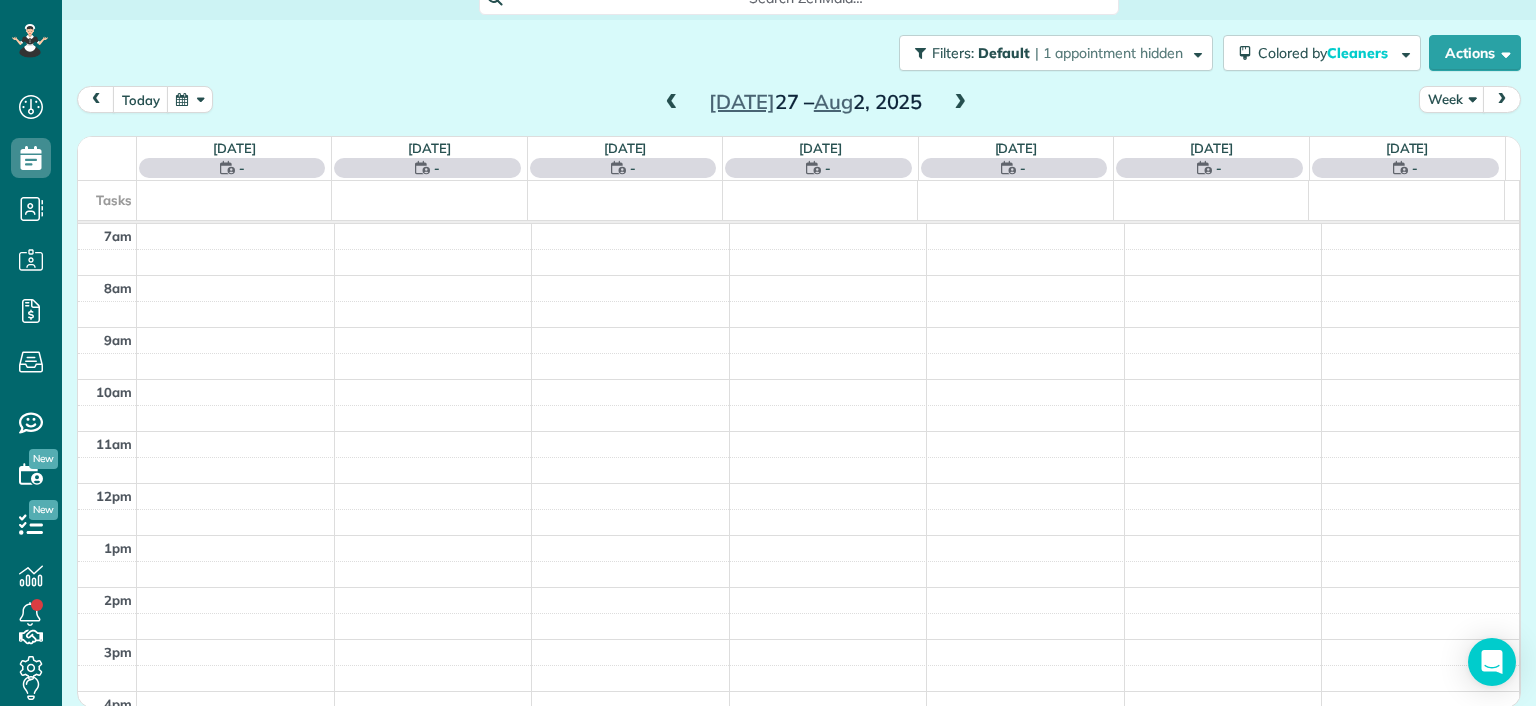 click at bounding box center (960, 103) 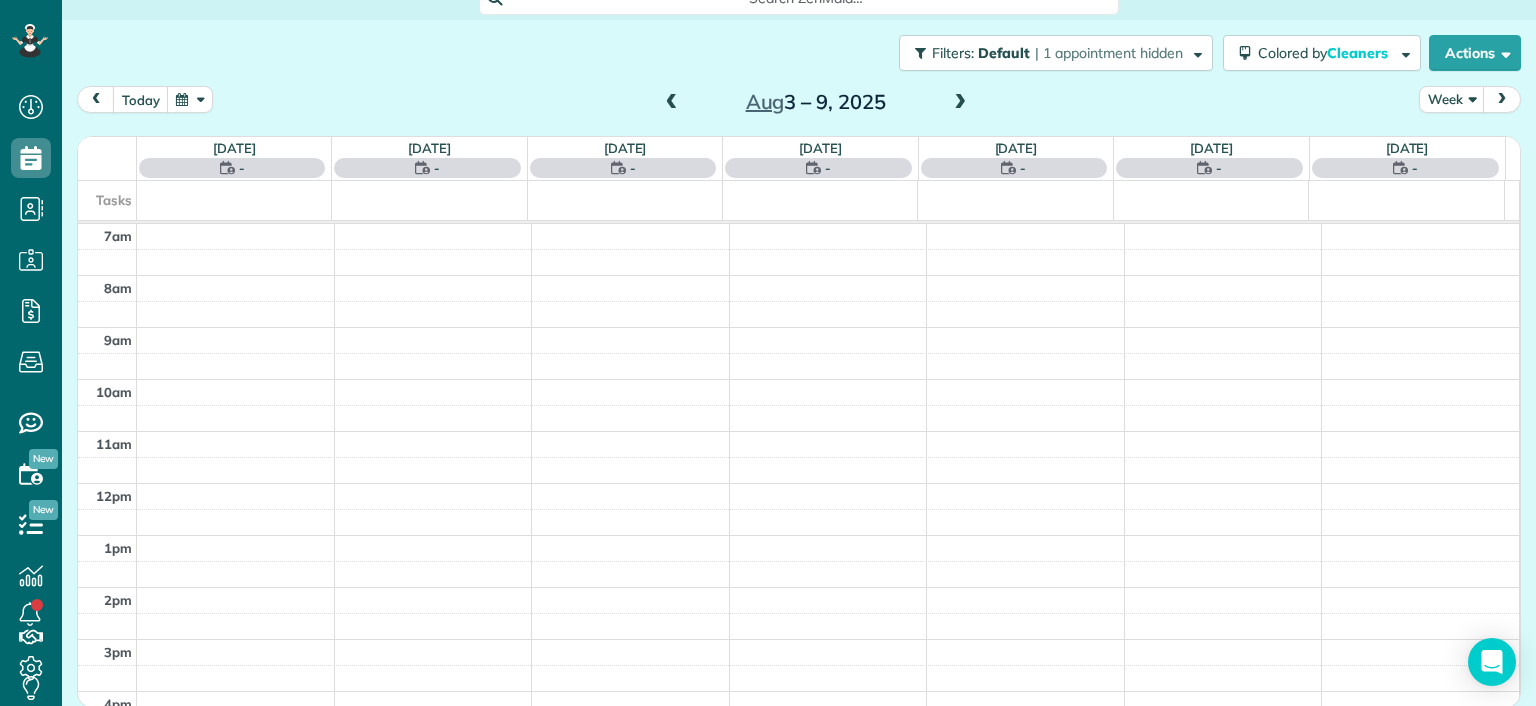 click at bounding box center [960, 103] 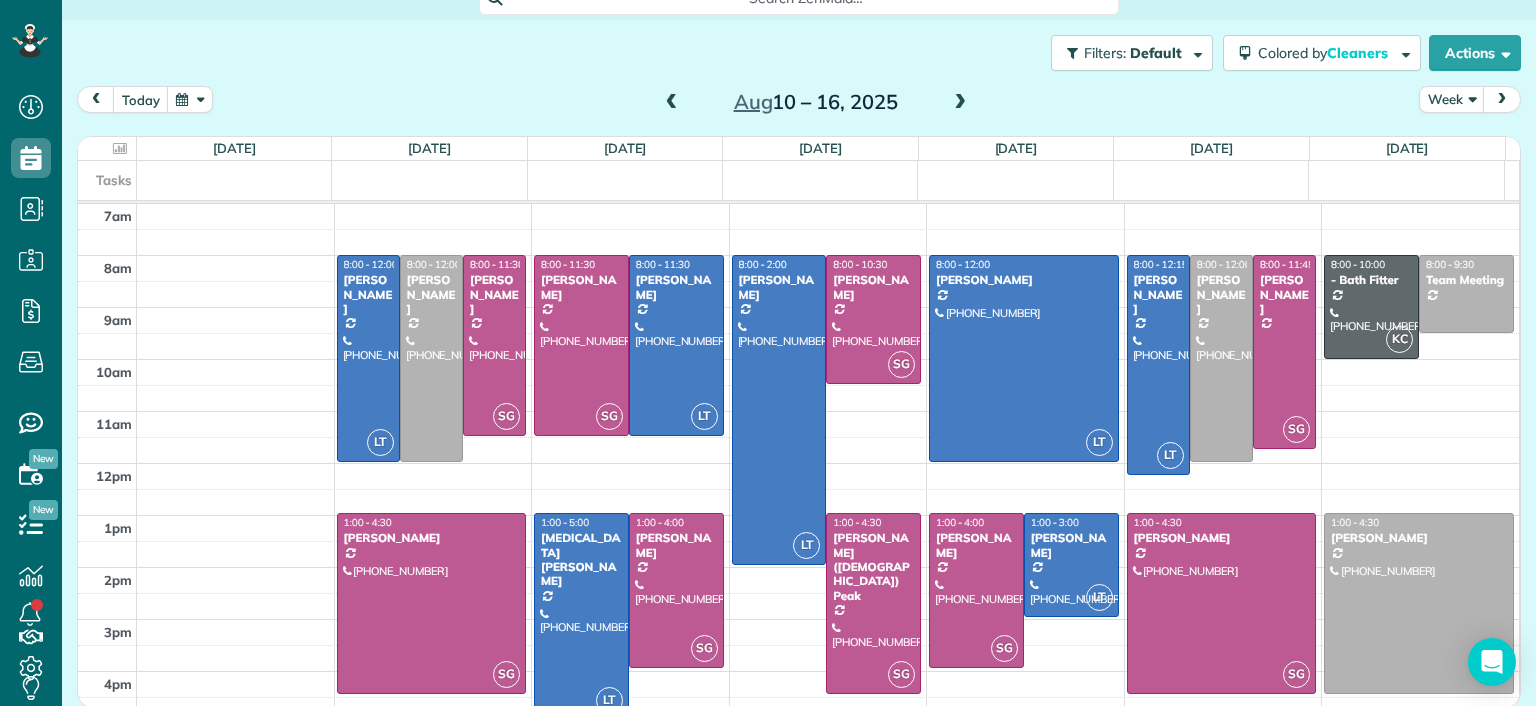 drag, startPoint x: 676, startPoint y: 104, endPoint x: 664, endPoint y: 109, distance: 13 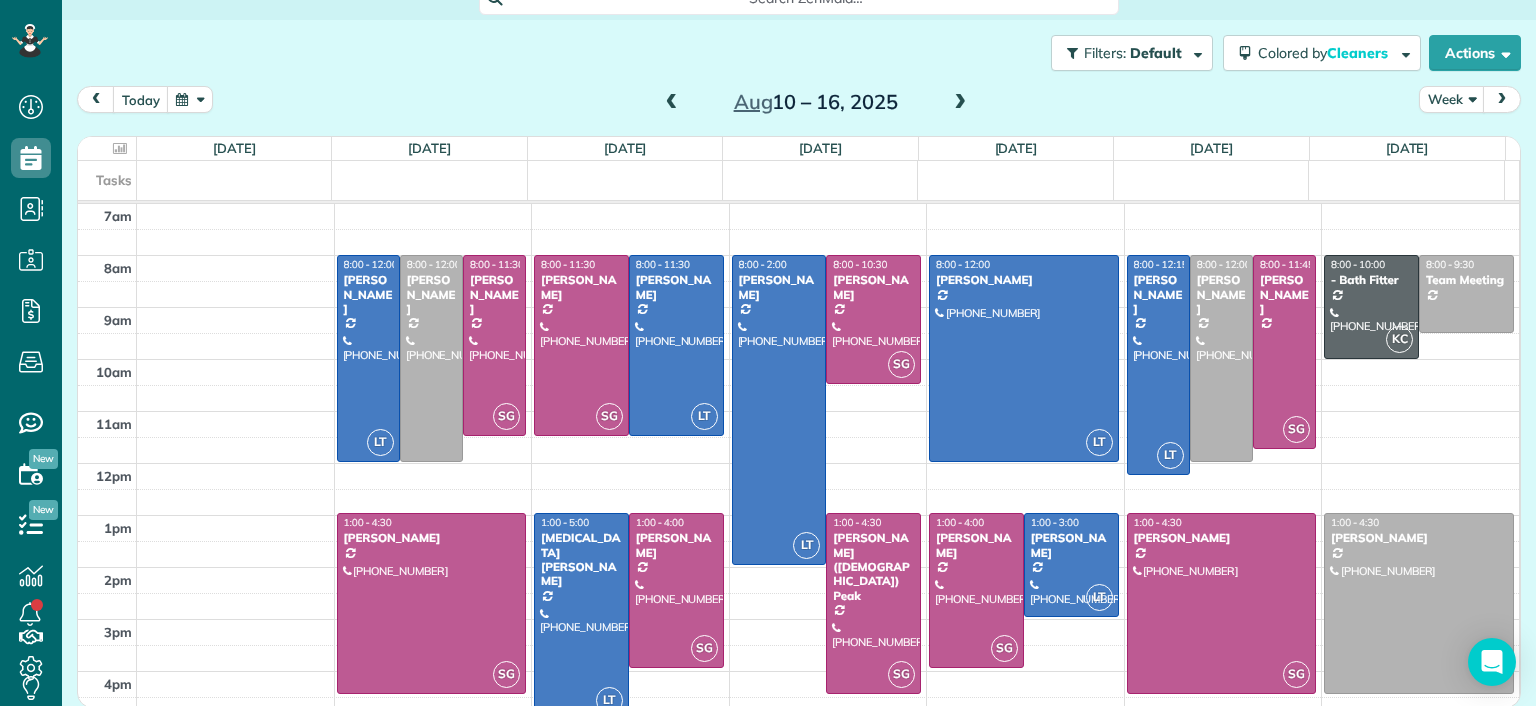 click at bounding box center [672, 103] 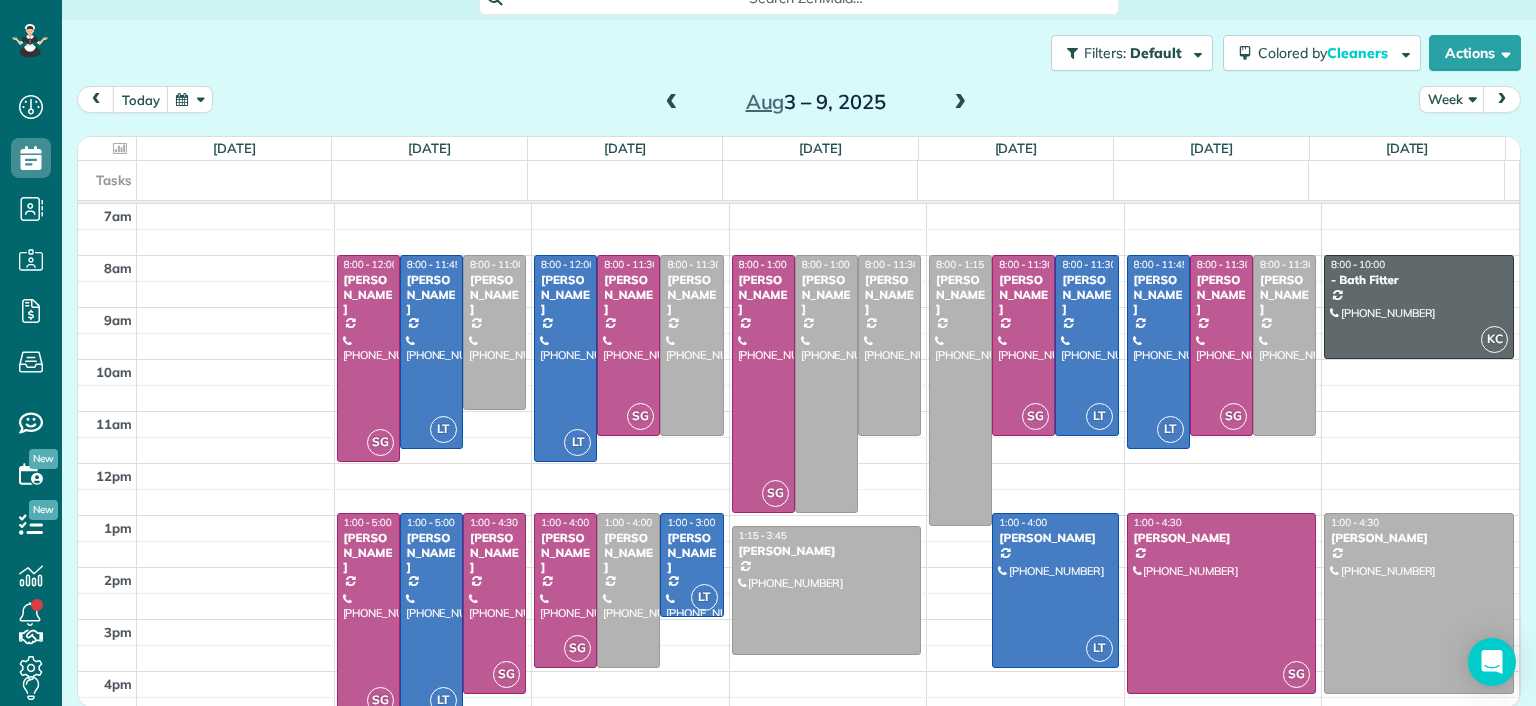 click at bounding box center [672, 103] 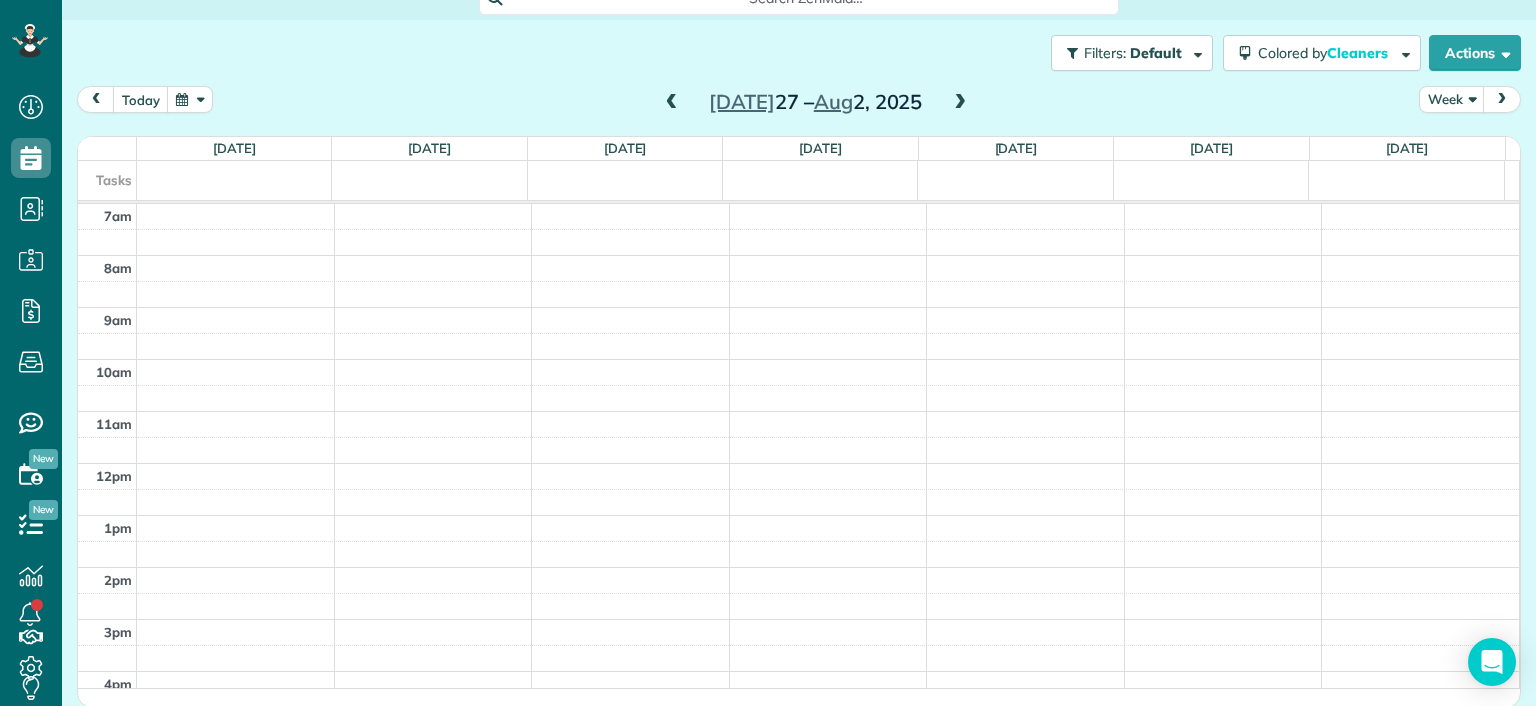 click at bounding box center [672, 103] 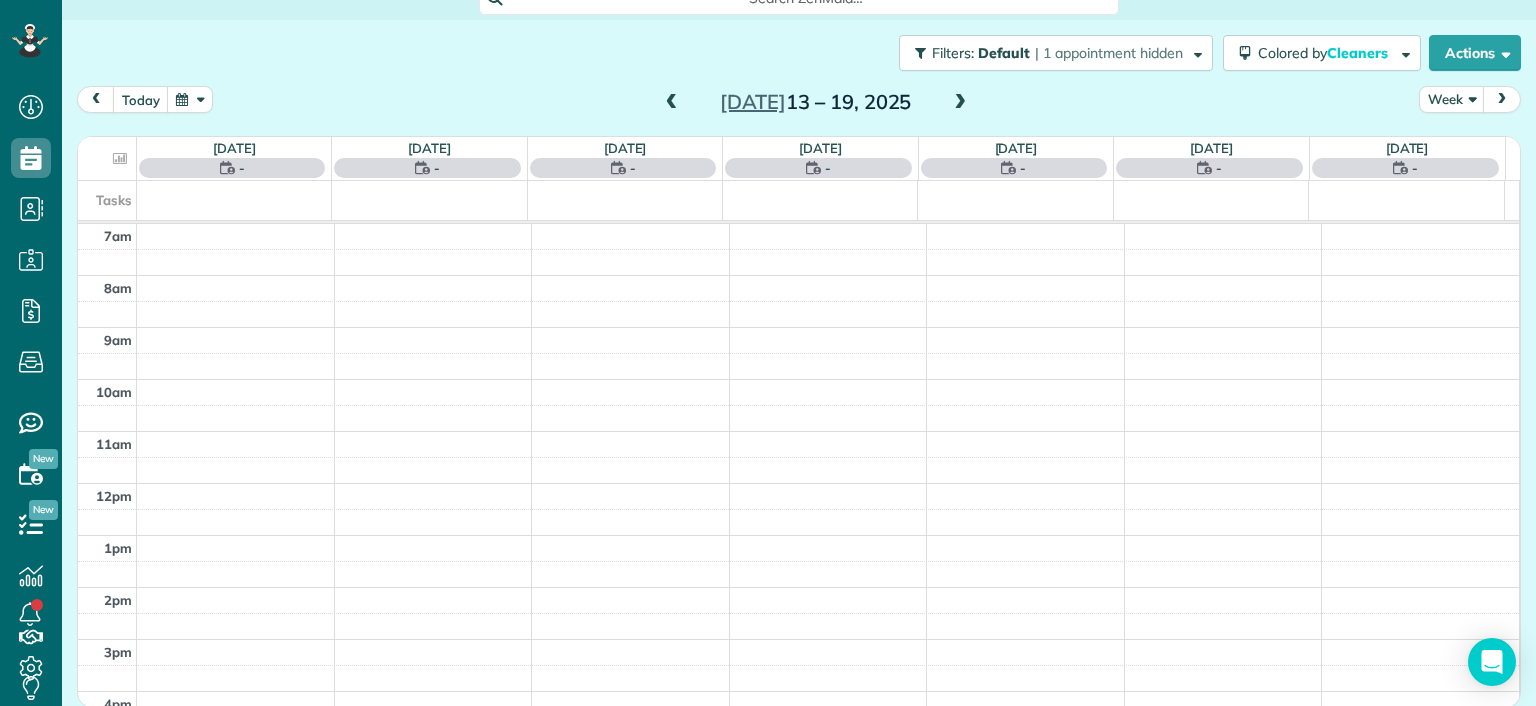 click at bounding box center [672, 103] 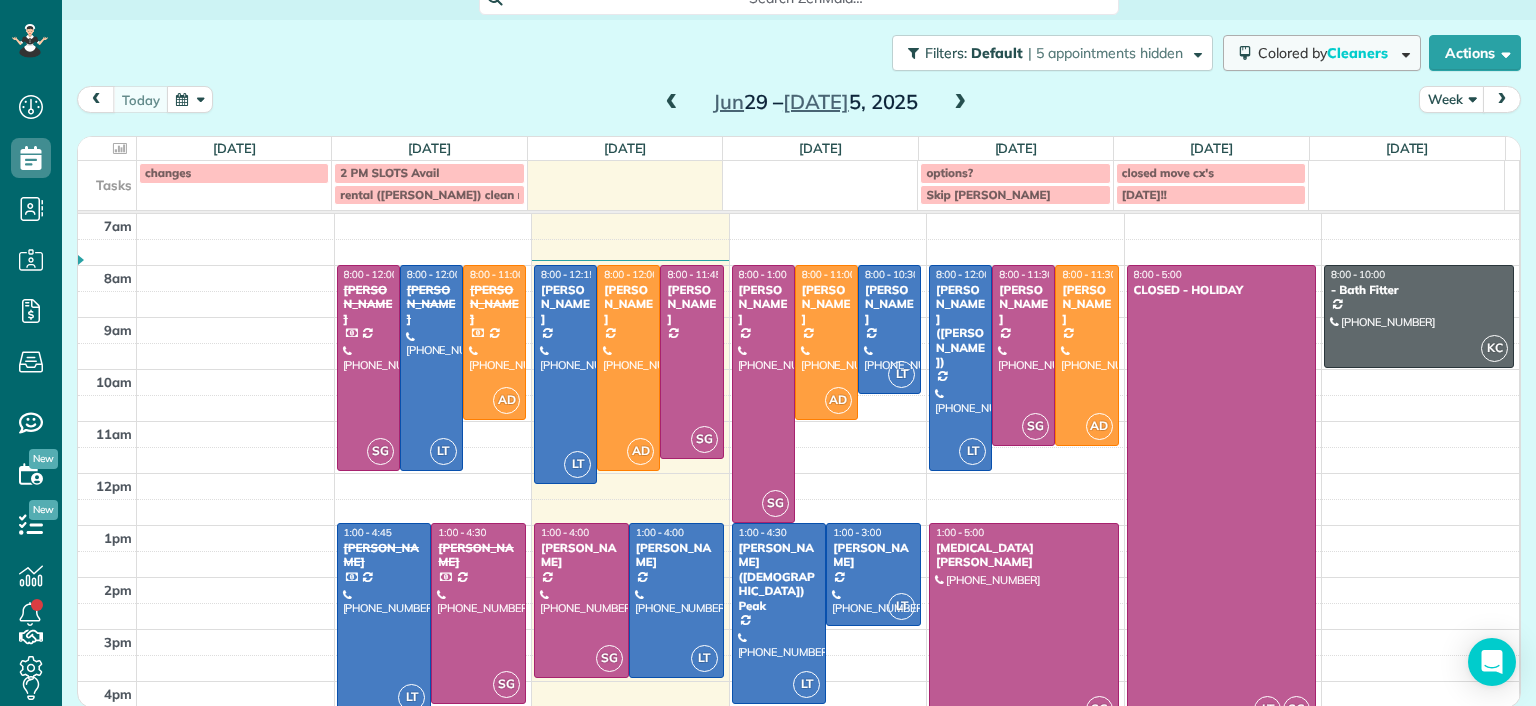 click on "Colored by  Cleaners" at bounding box center (1326, 53) 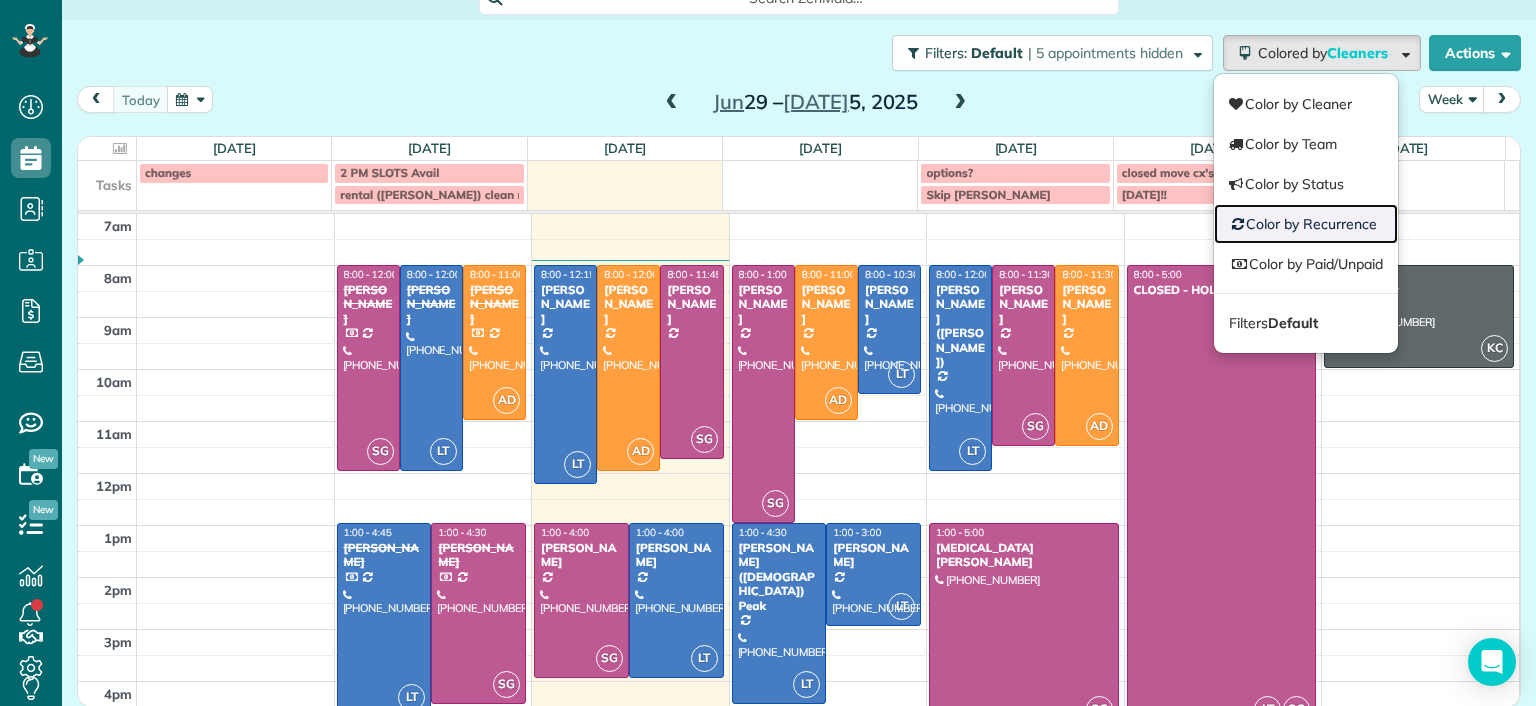 click on "Color by Recurrence" at bounding box center [1306, 224] 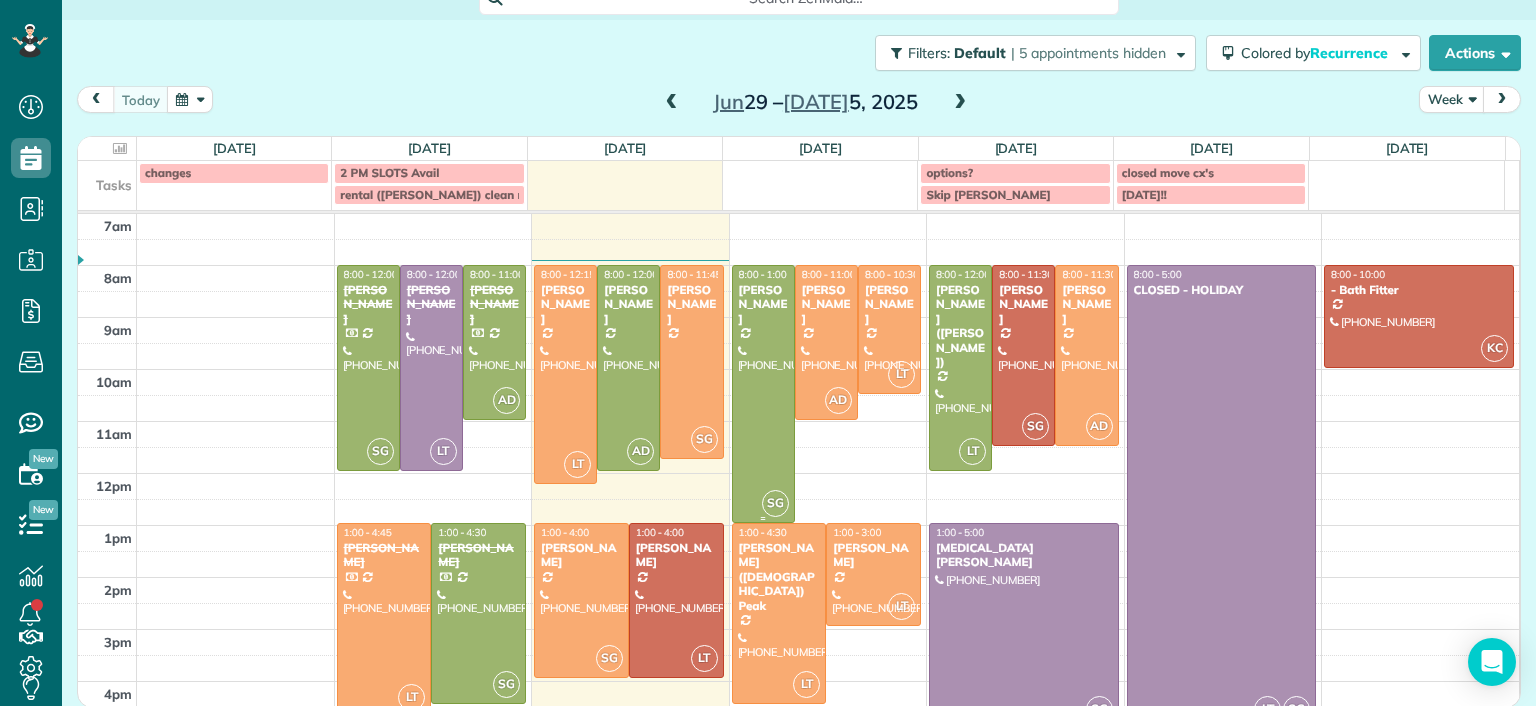 click at bounding box center [763, 394] 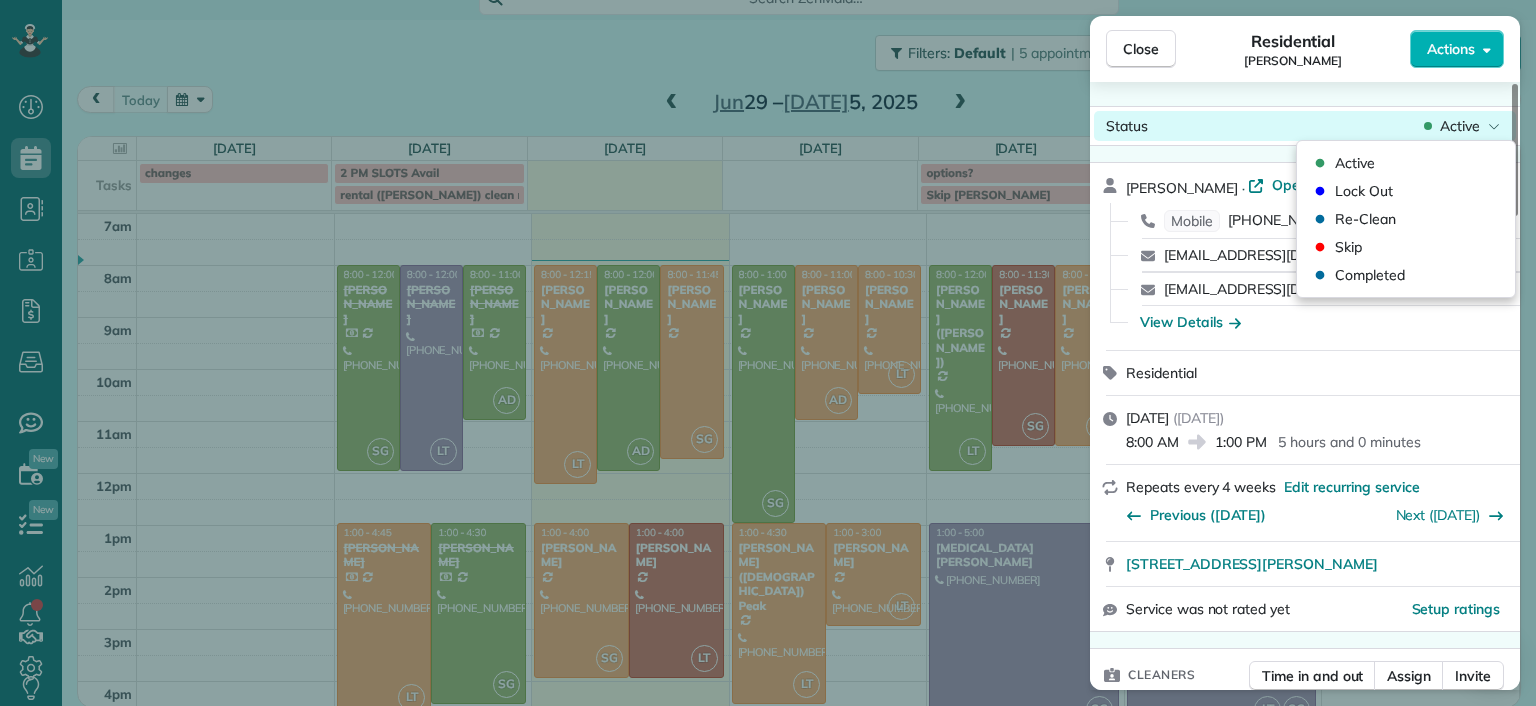 click 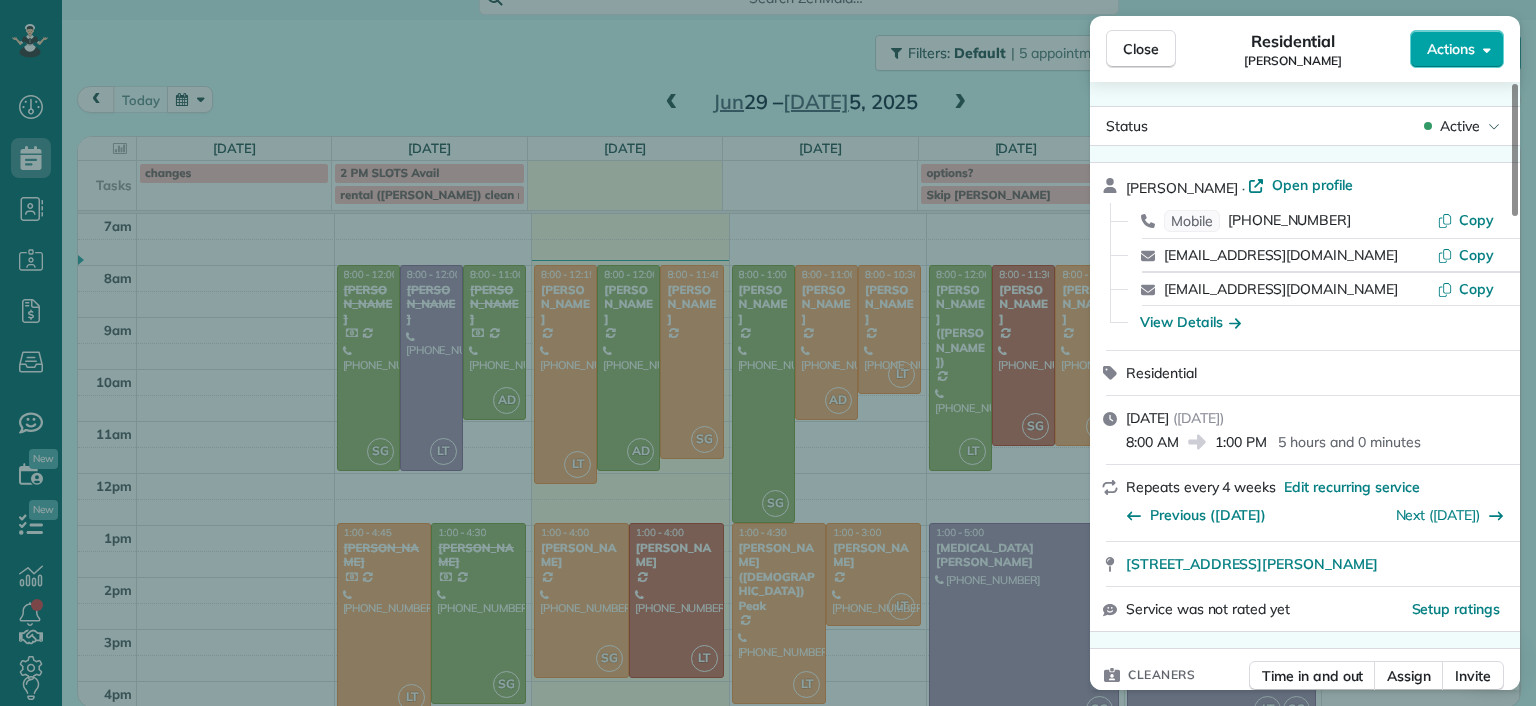 click on "Actions" at bounding box center (1457, 49) 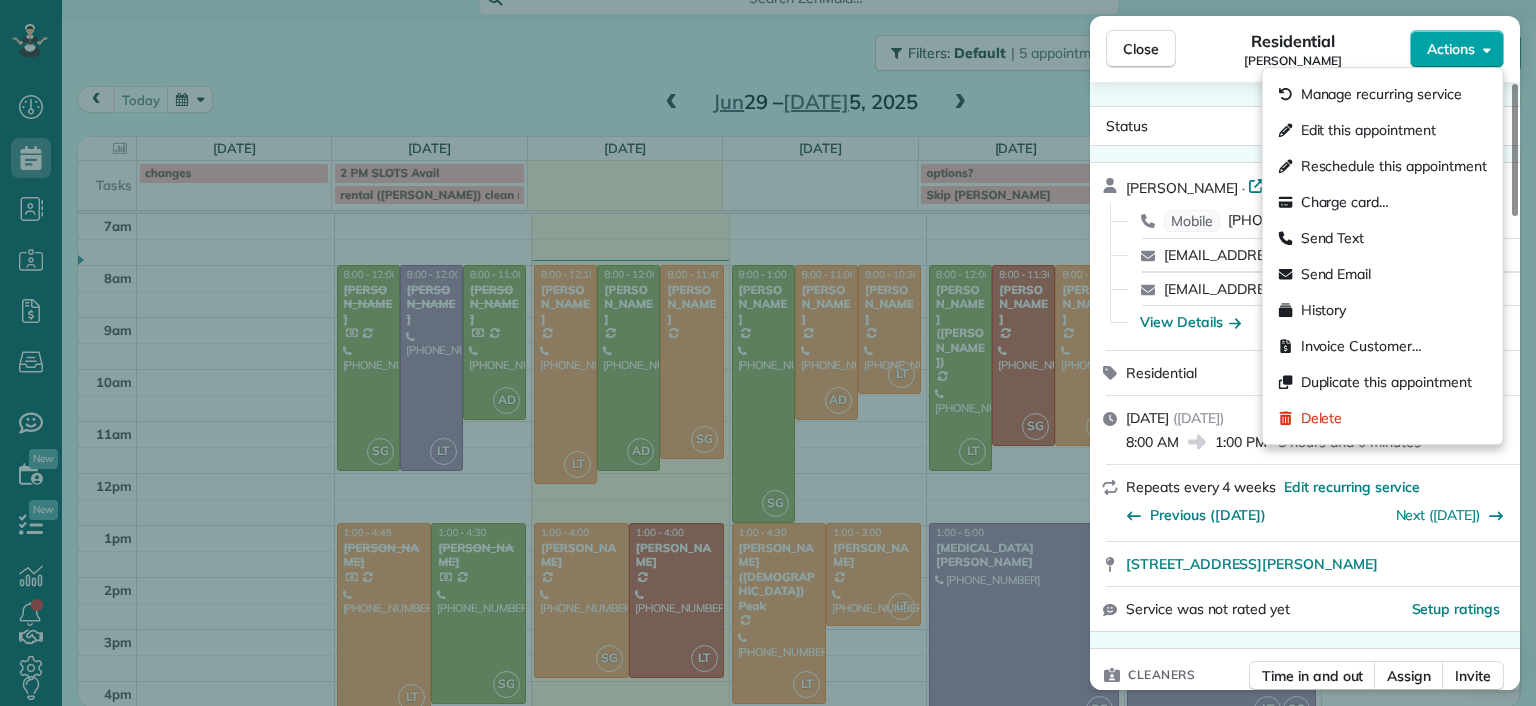 click on "Actions" at bounding box center [1457, 49] 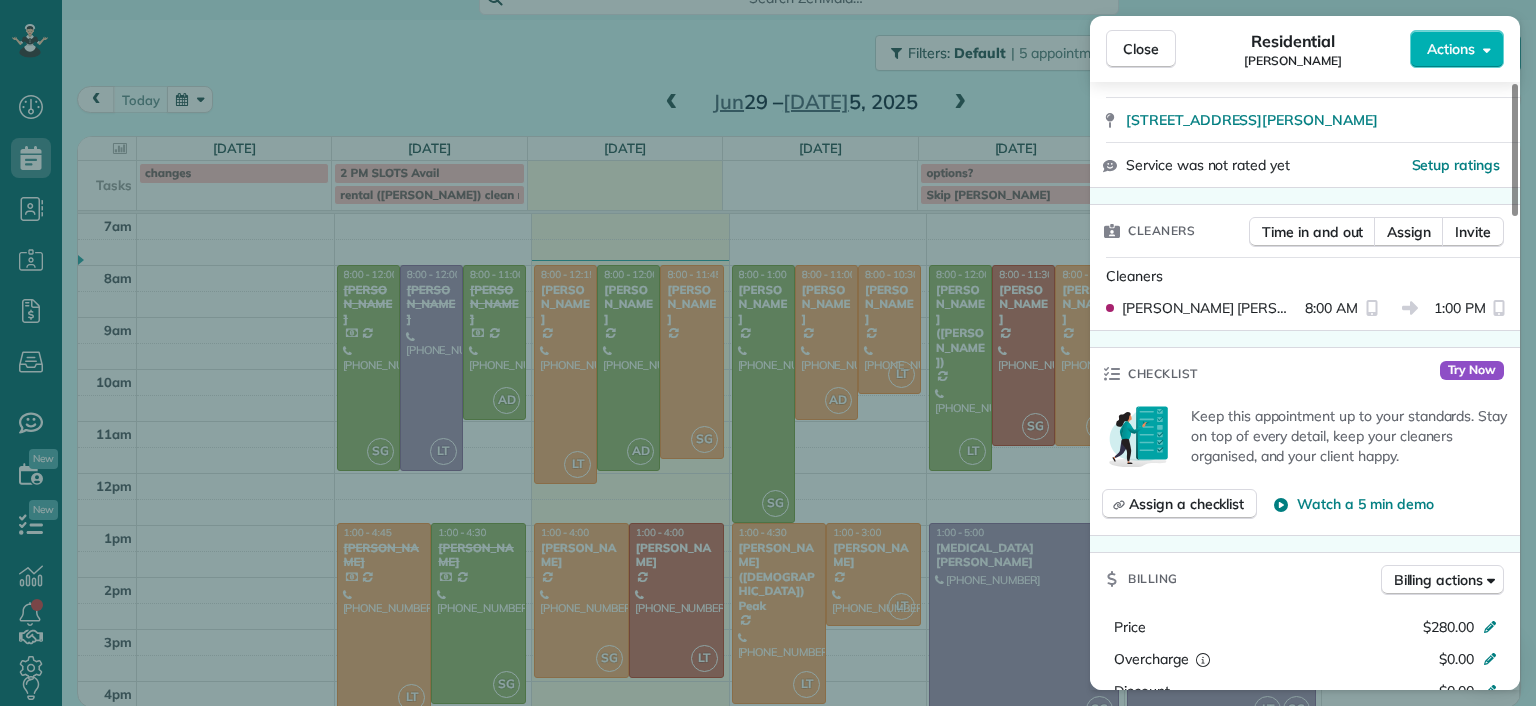 scroll, scrollTop: 300, scrollLeft: 0, axis: vertical 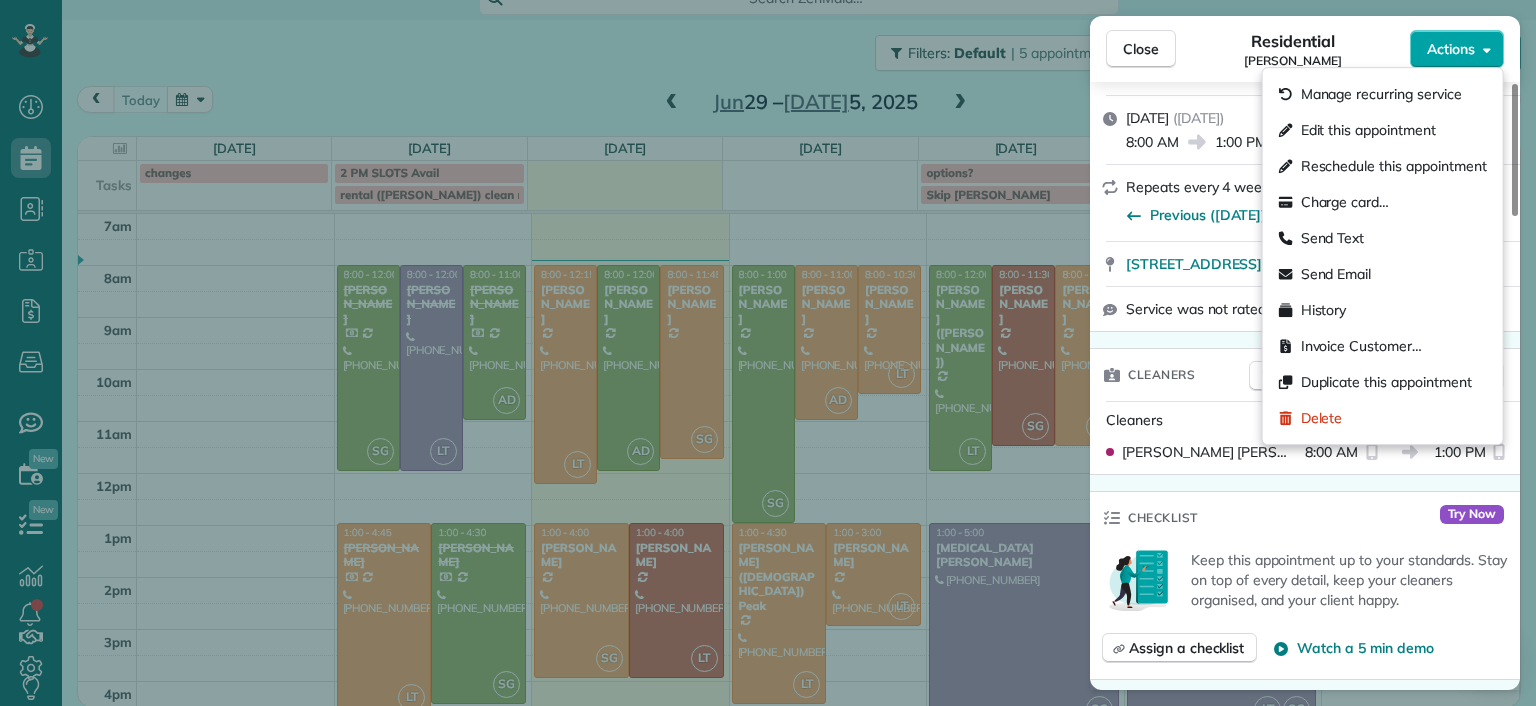 click on "Actions" at bounding box center (1457, 49) 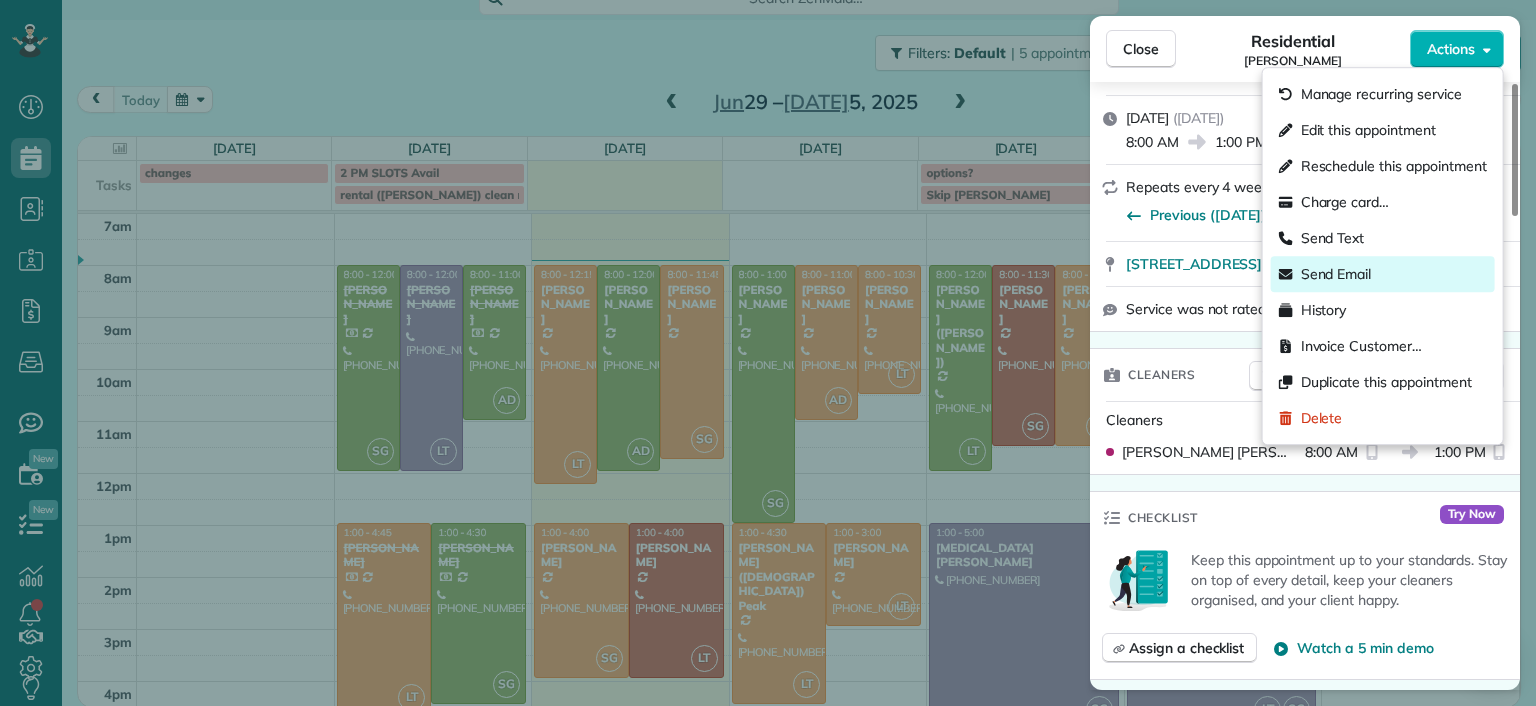 click on "Send Email" at bounding box center (1336, 274) 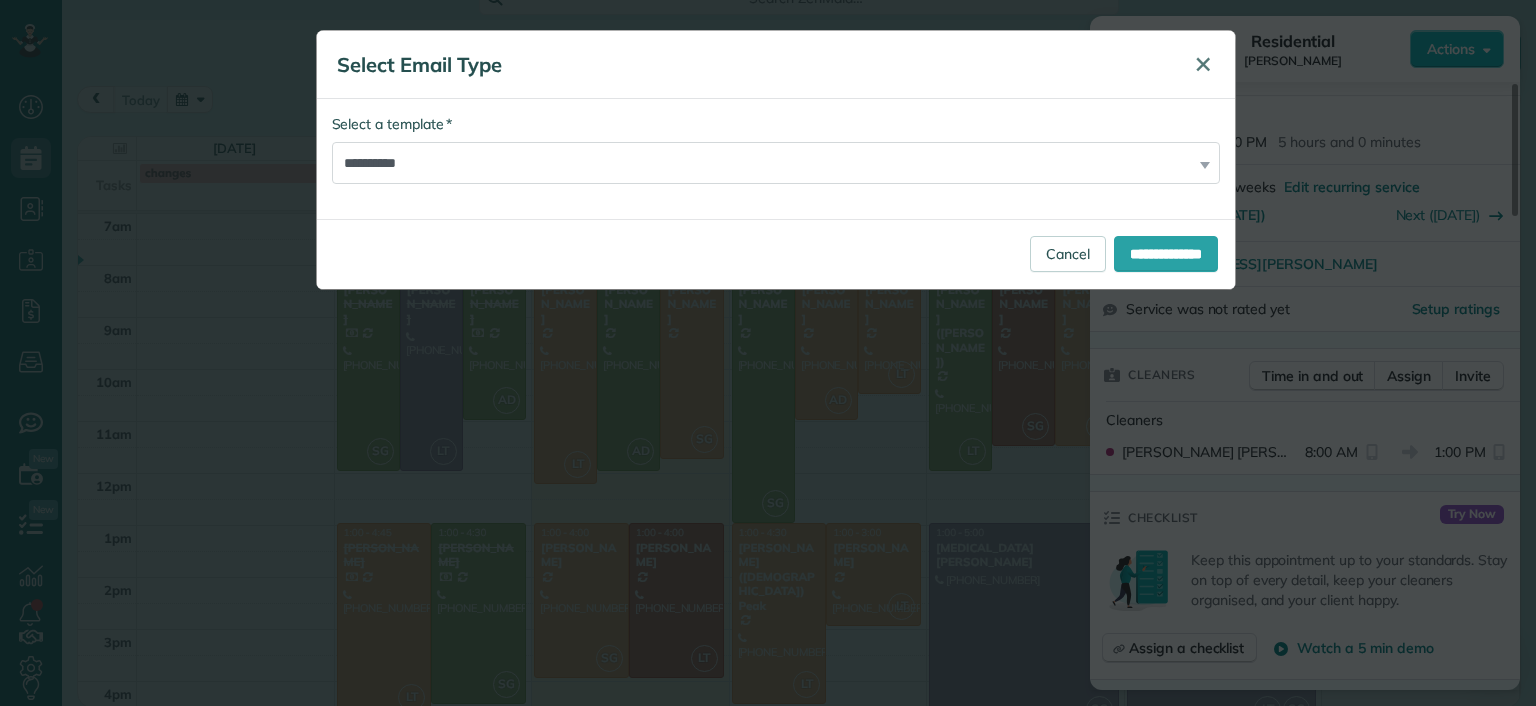 click on "✕" at bounding box center (1203, 64) 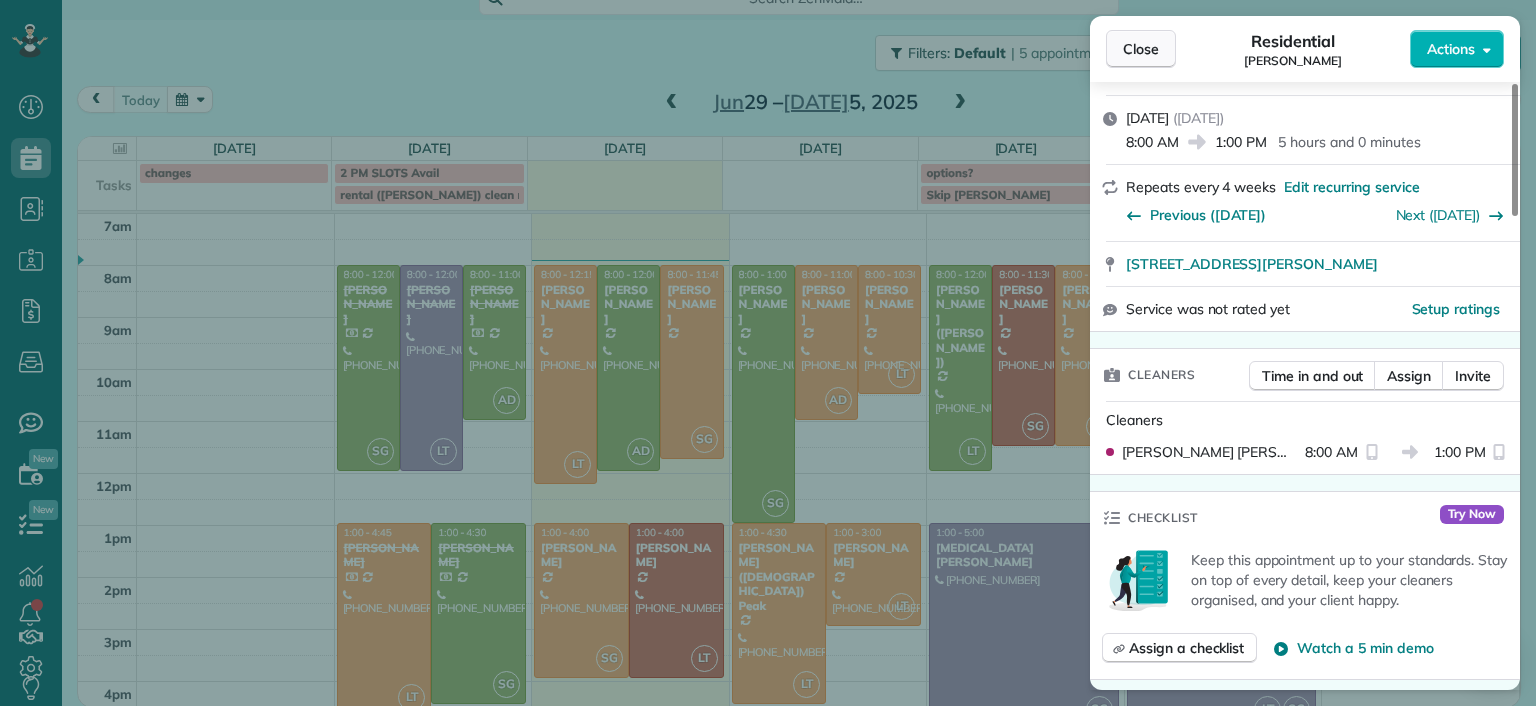 click on "Close" at bounding box center (1141, 49) 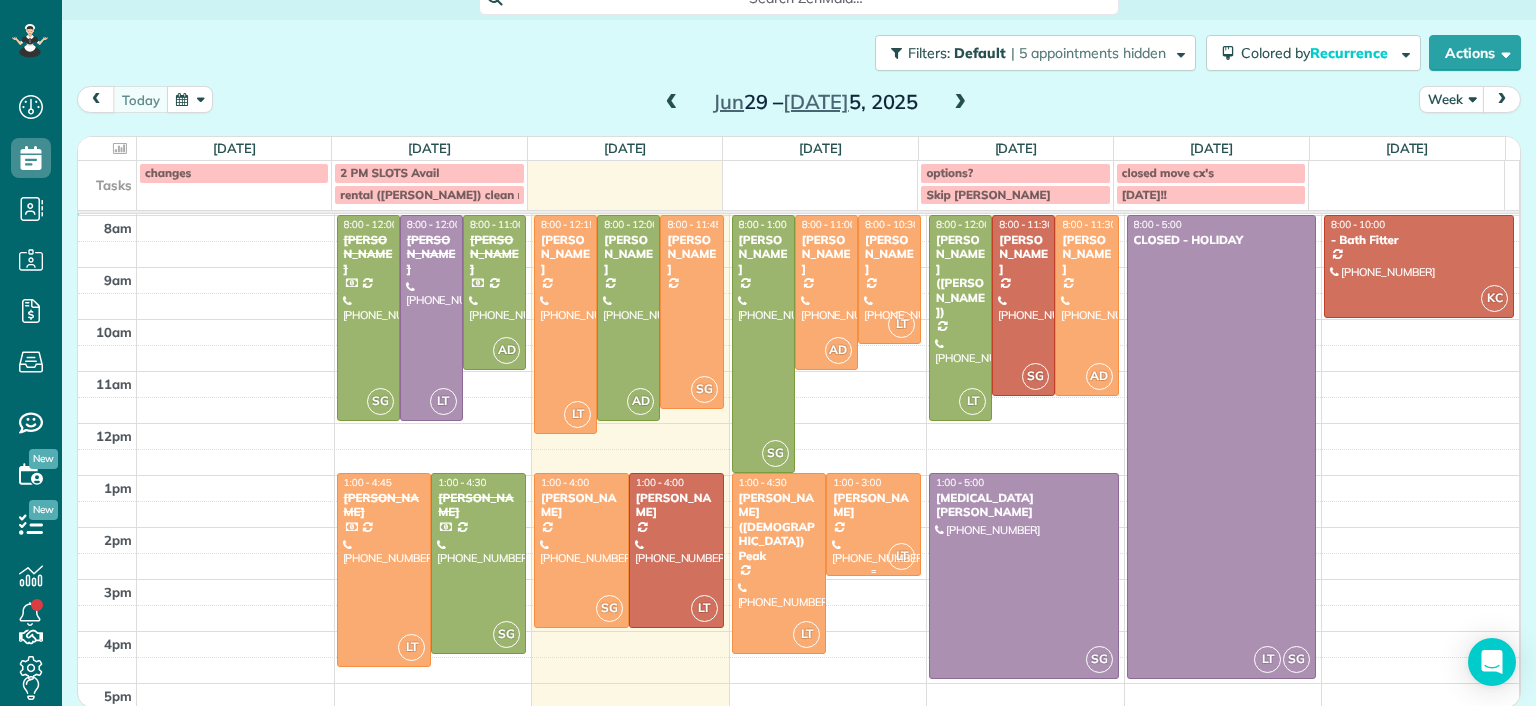 scroll, scrollTop: 73, scrollLeft: 0, axis: vertical 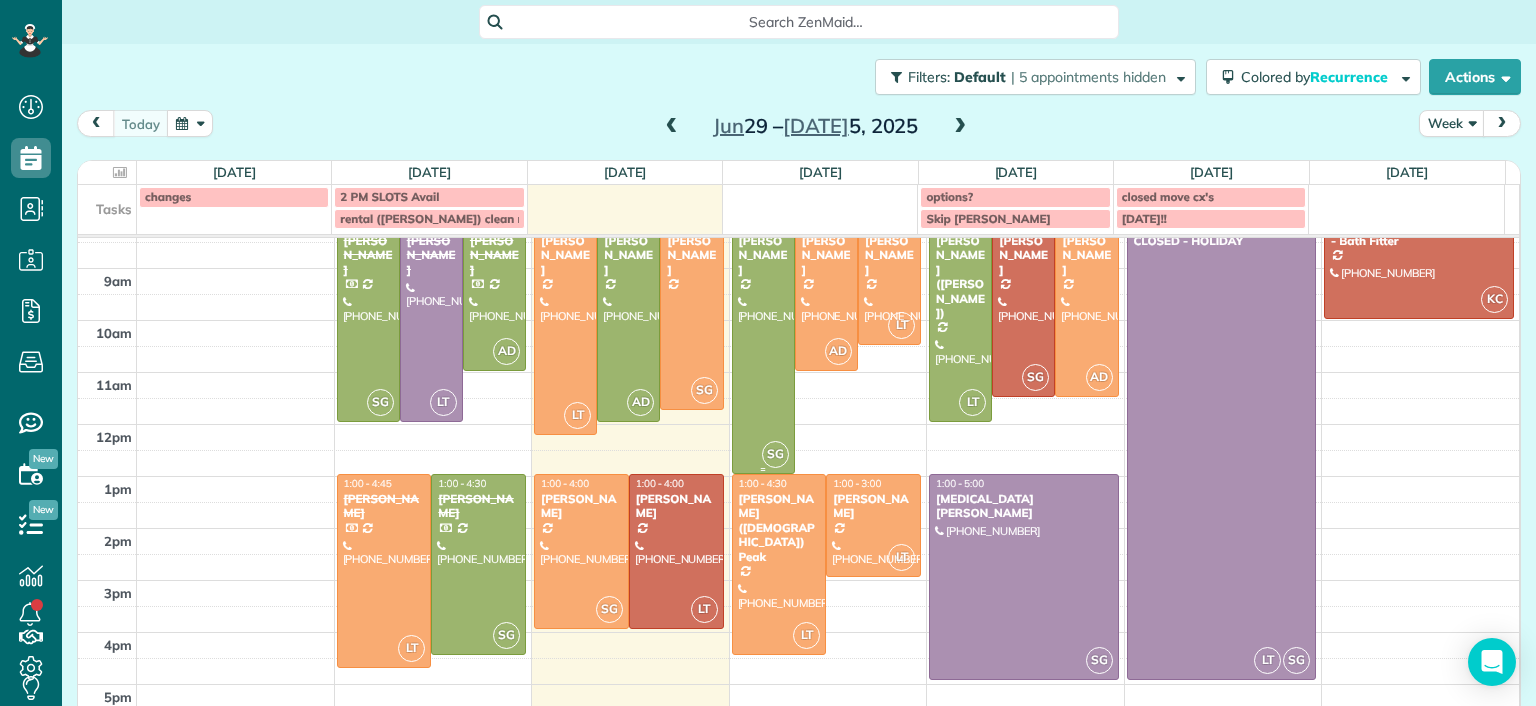 click at bounding box center [763, 345] 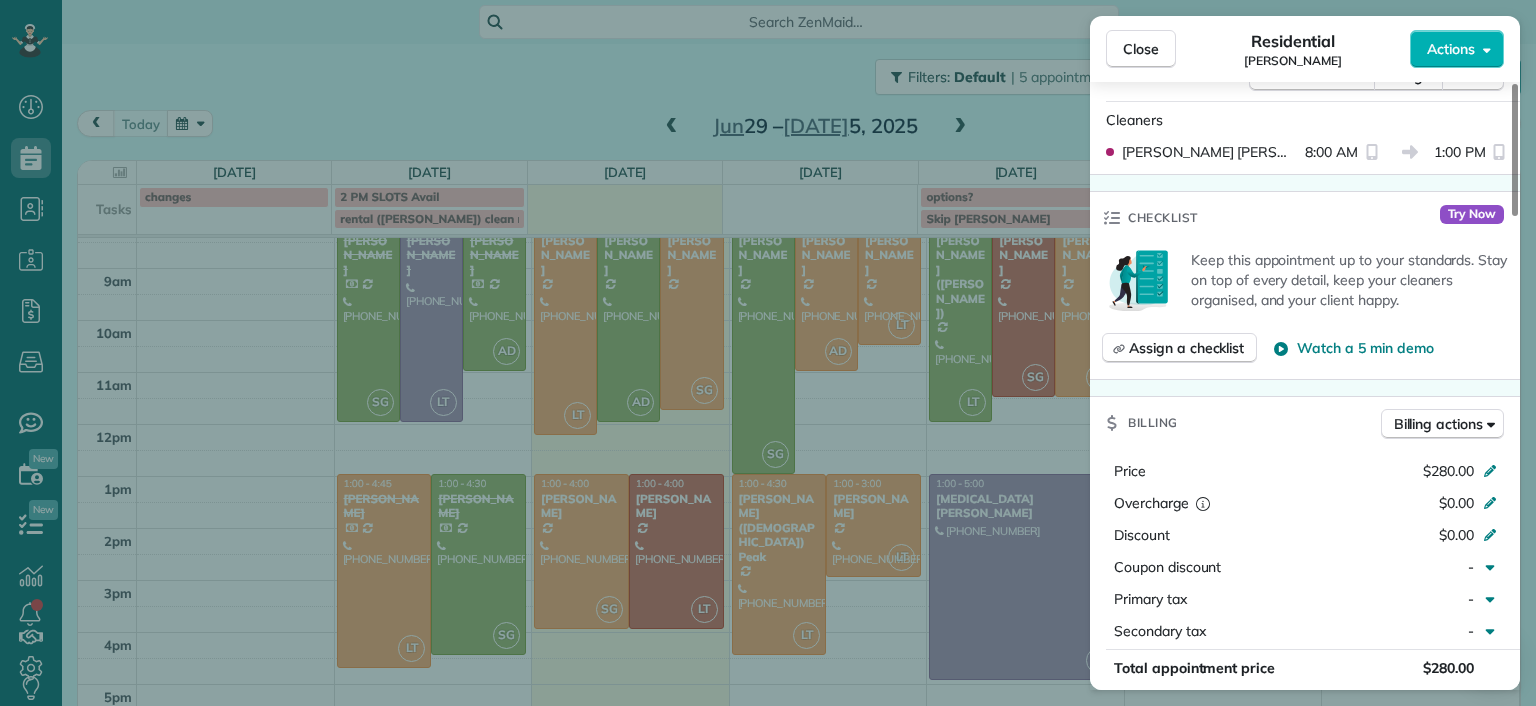 scroll, scrollTop: 0, scrollLeft: 0, axis: both 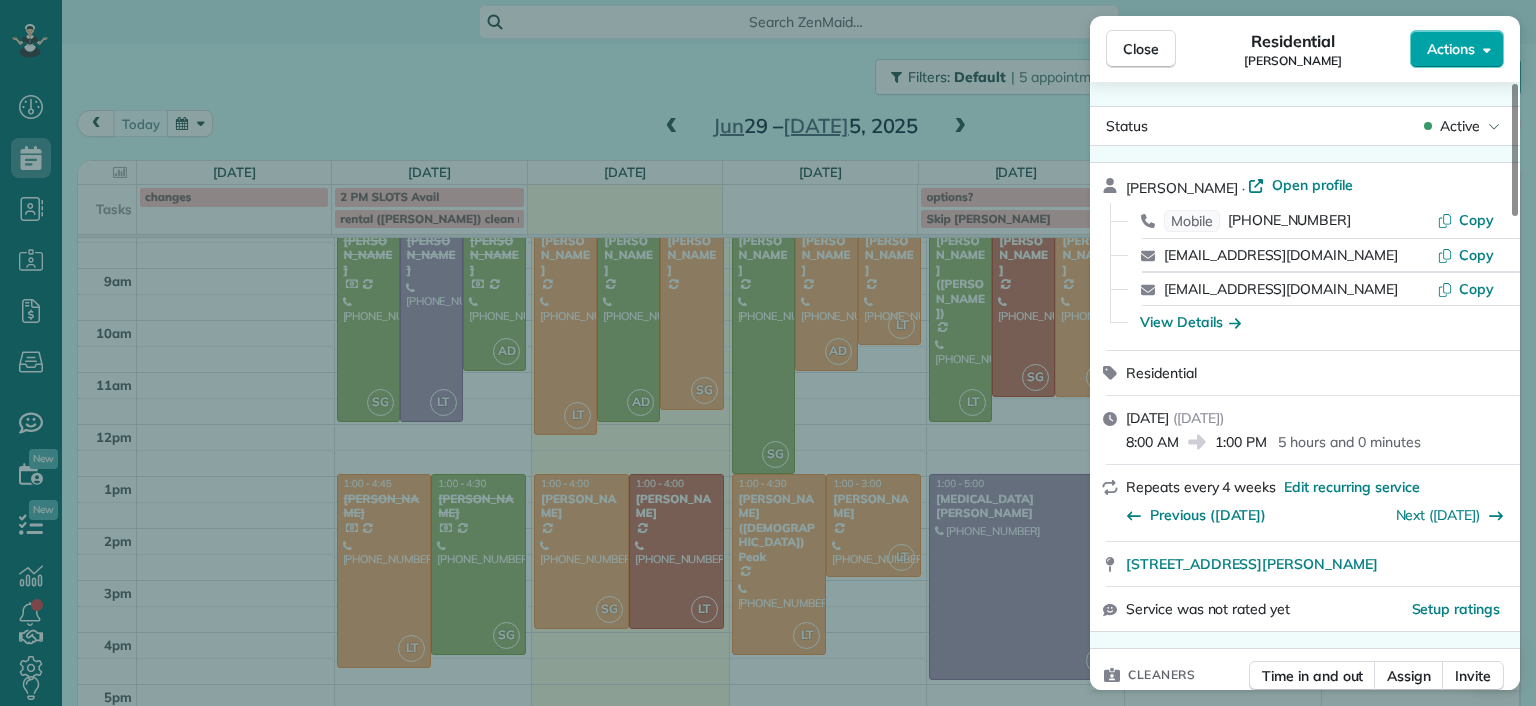 click on "Actions" at bounding box center (1457, 49) 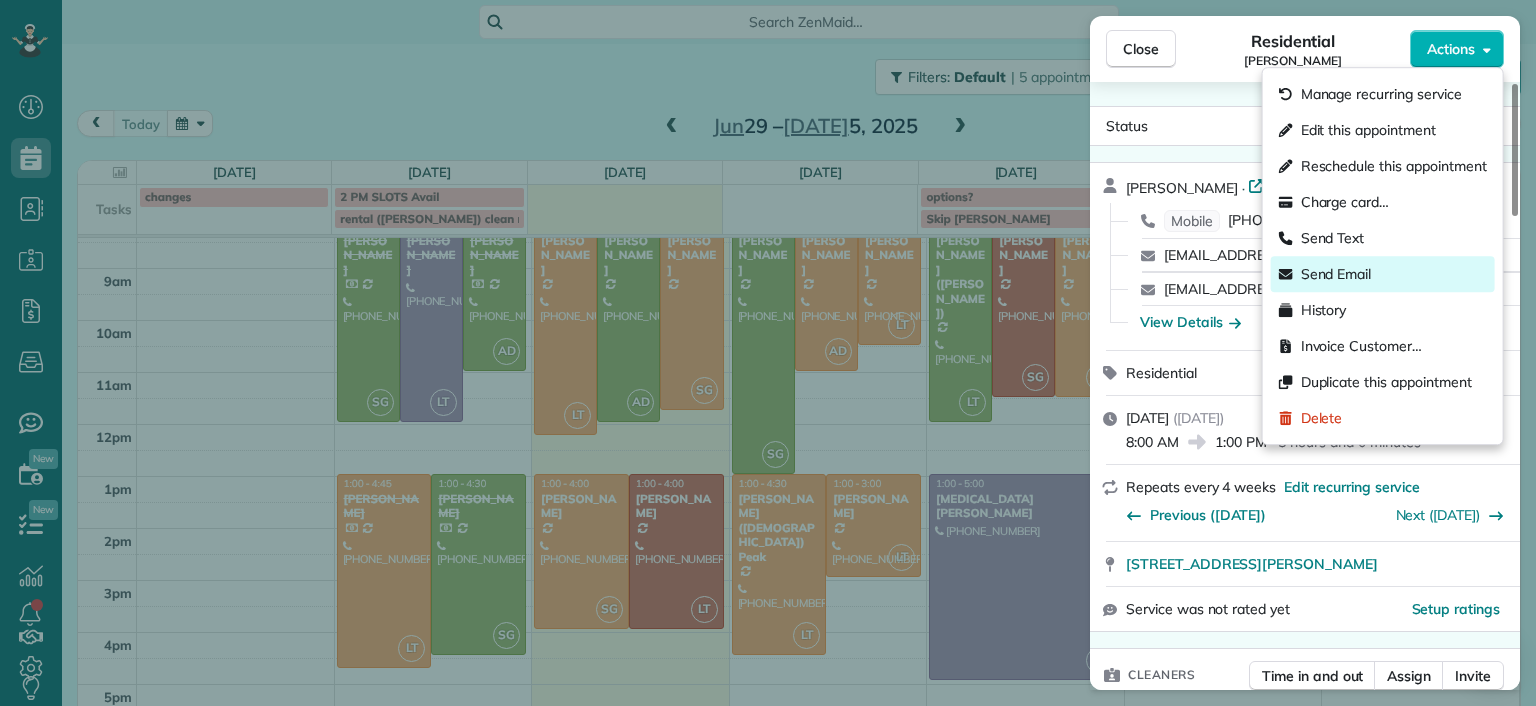 click on "Send Email" at bounding box center (1336, 274) 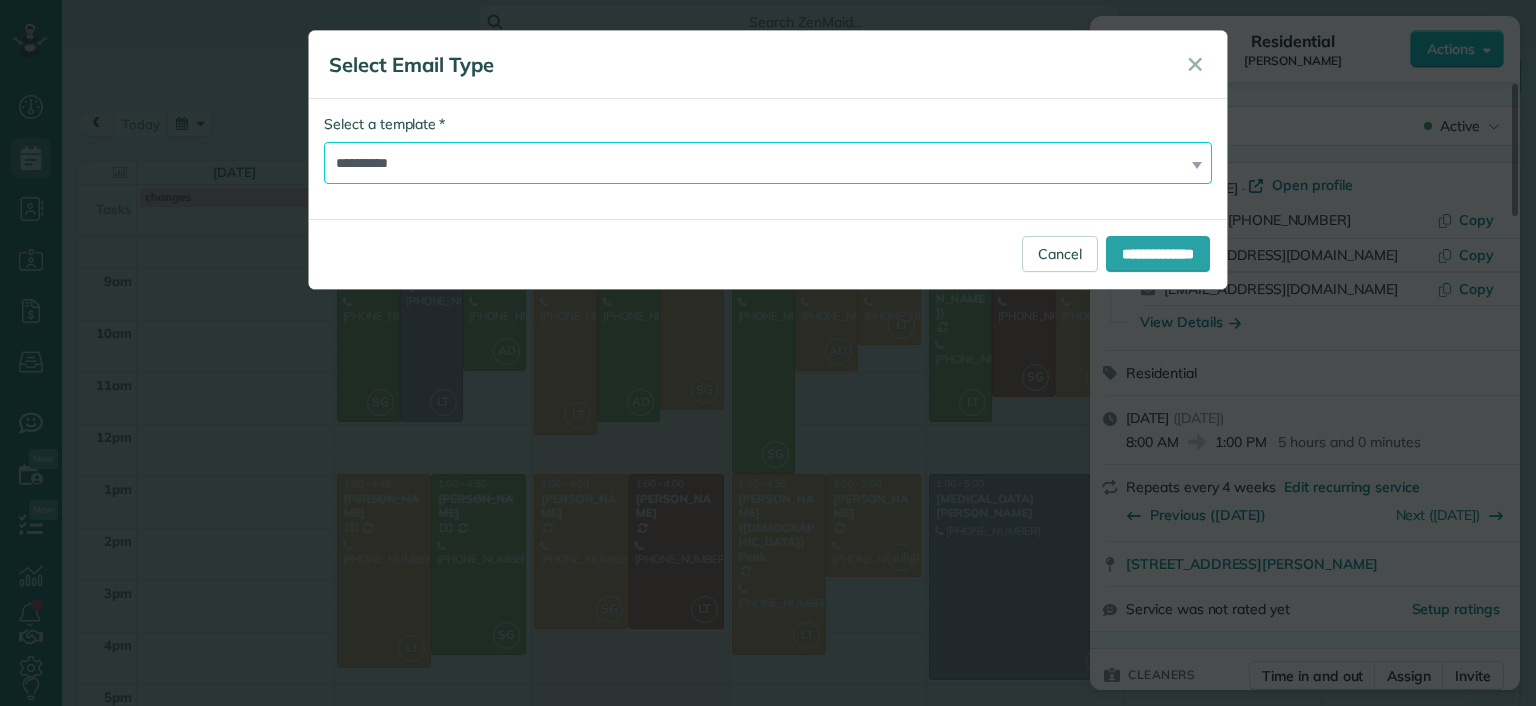 click on "**********" at bounding box center [768, 163] 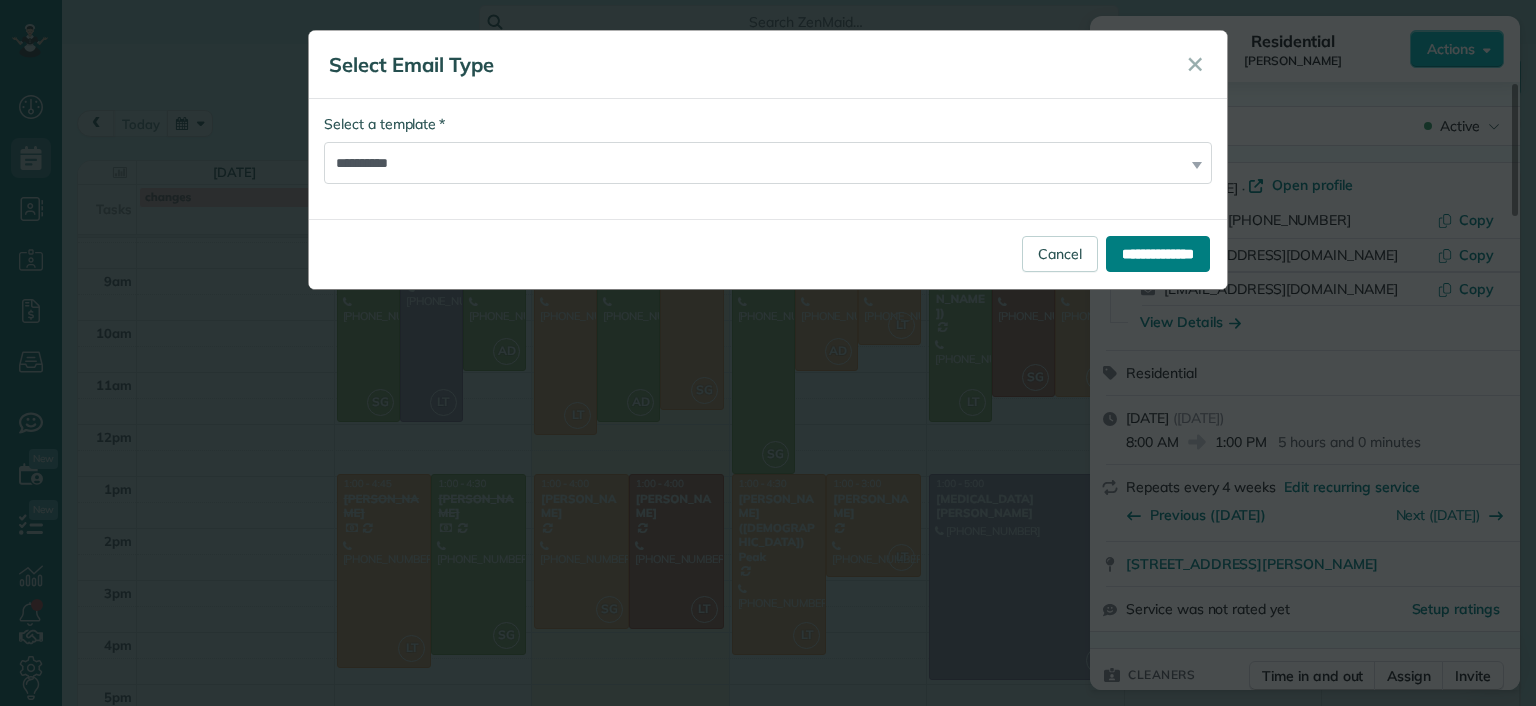 click on "**********" at bounding box center [1158, 254] 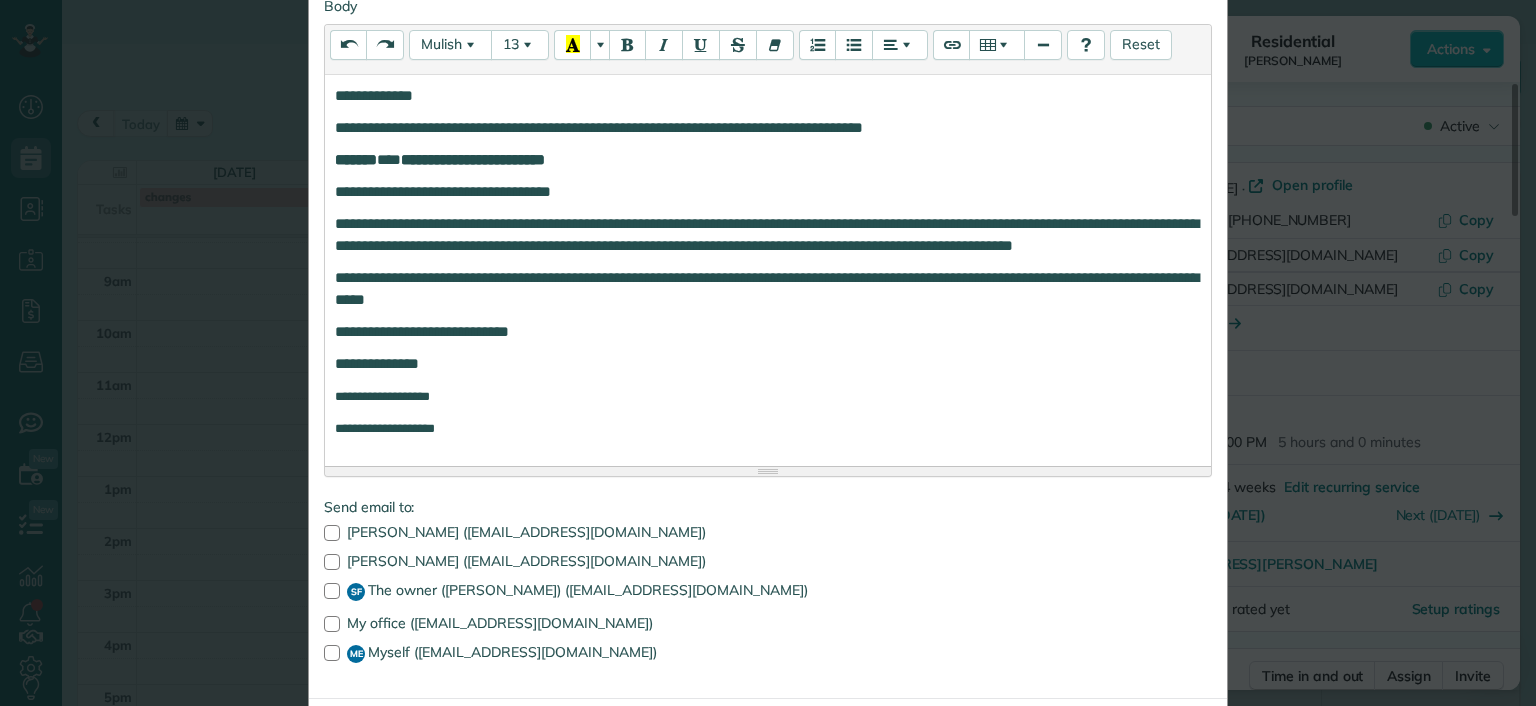 scroll, scrollTop: 0, scrollLeft: 0, axis: both 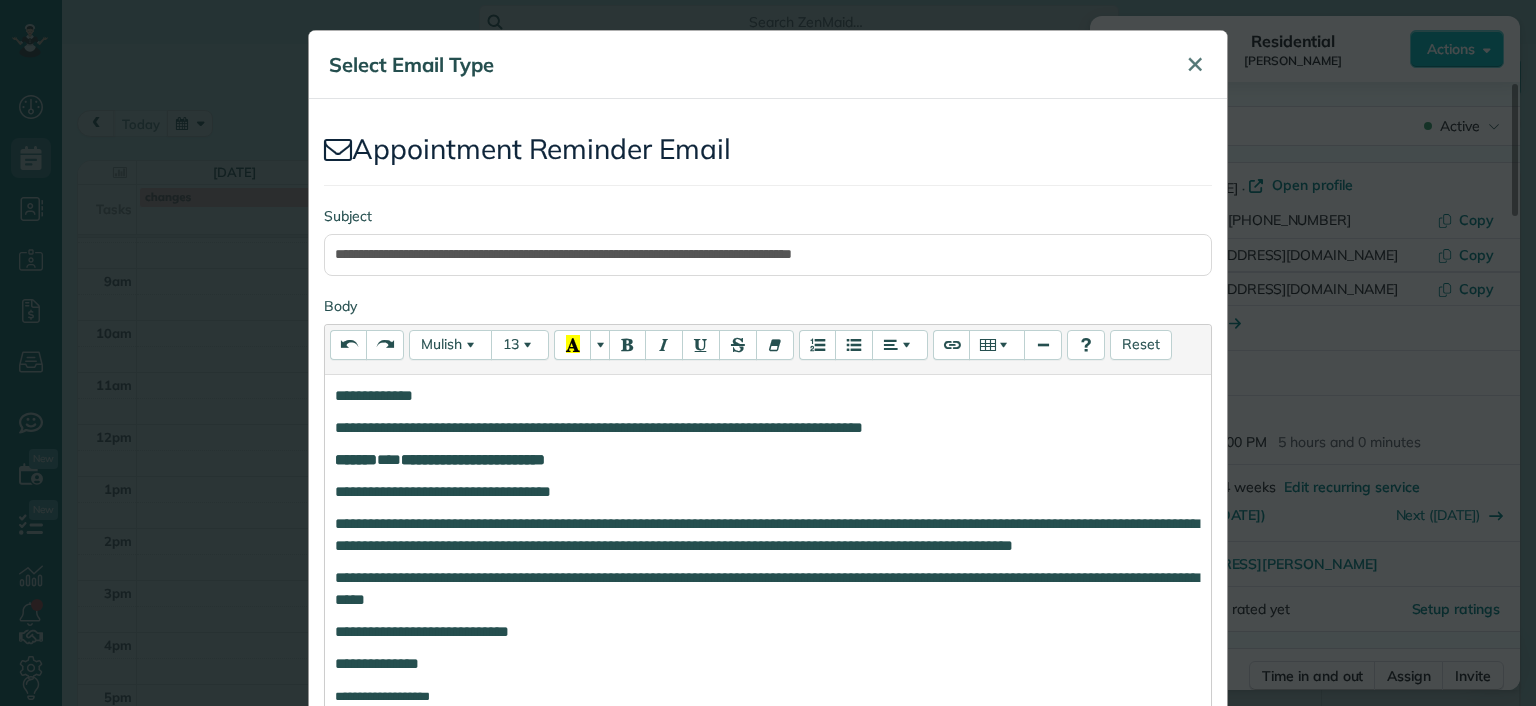 click on "✕" at bounding box center [1195, 64] 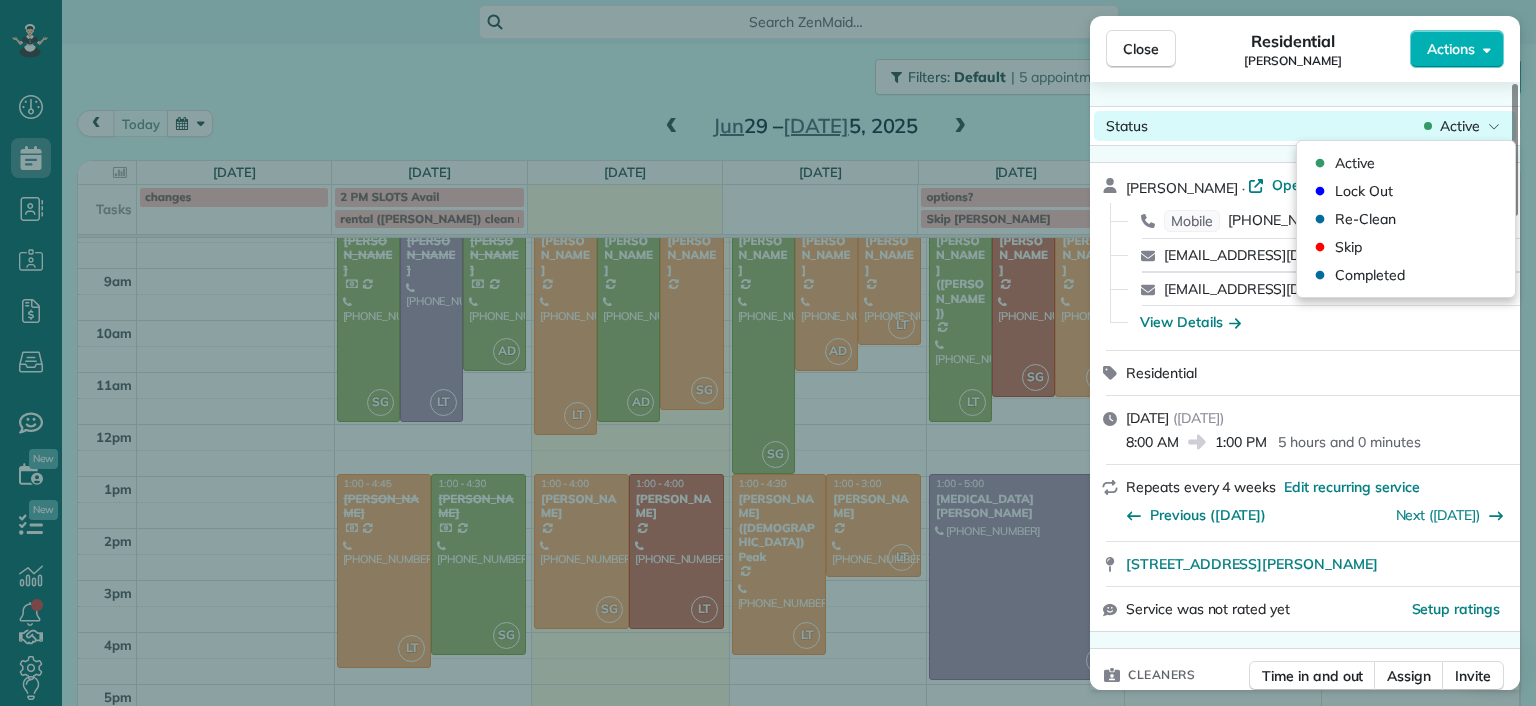 click on "Active" at bounding box center [1460, 126] 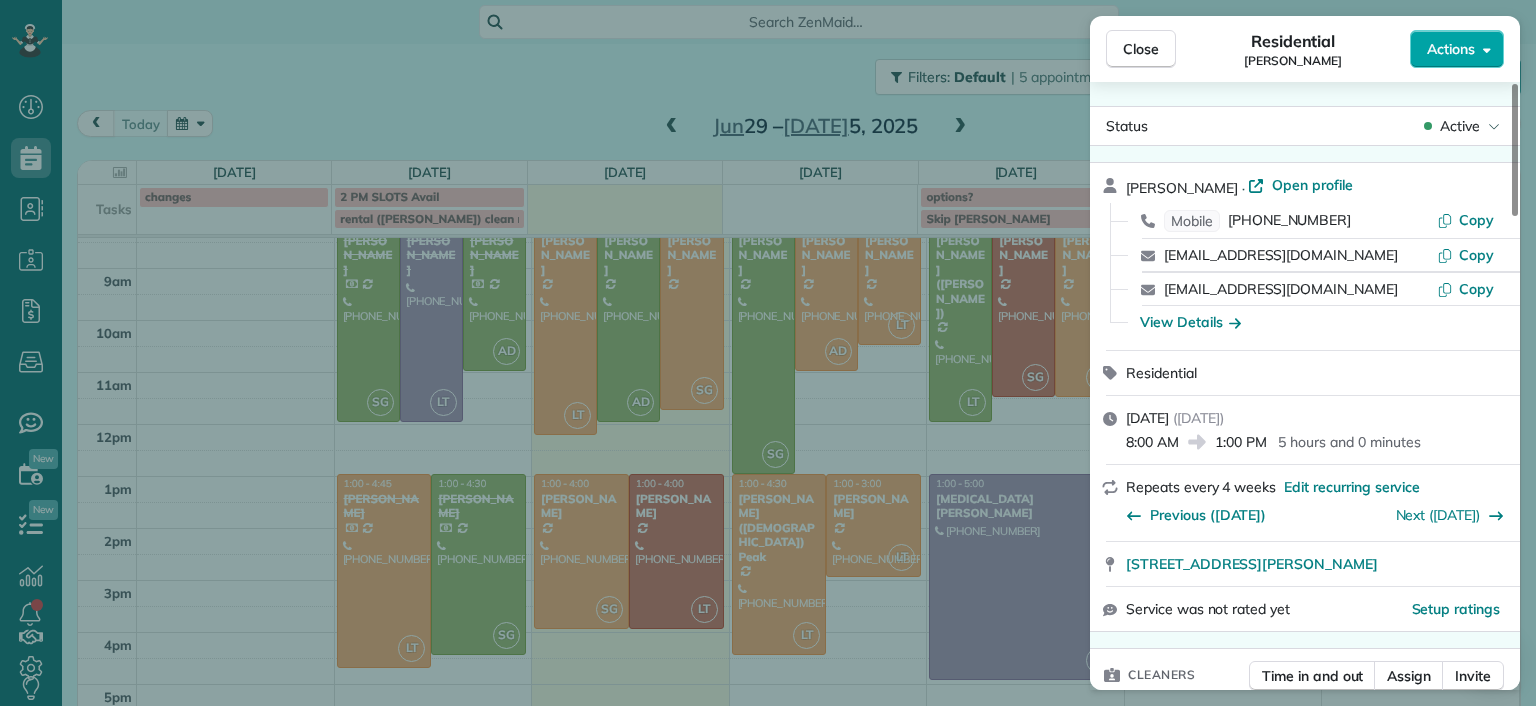 click on "Actions" at bounding box center (1457, 49) 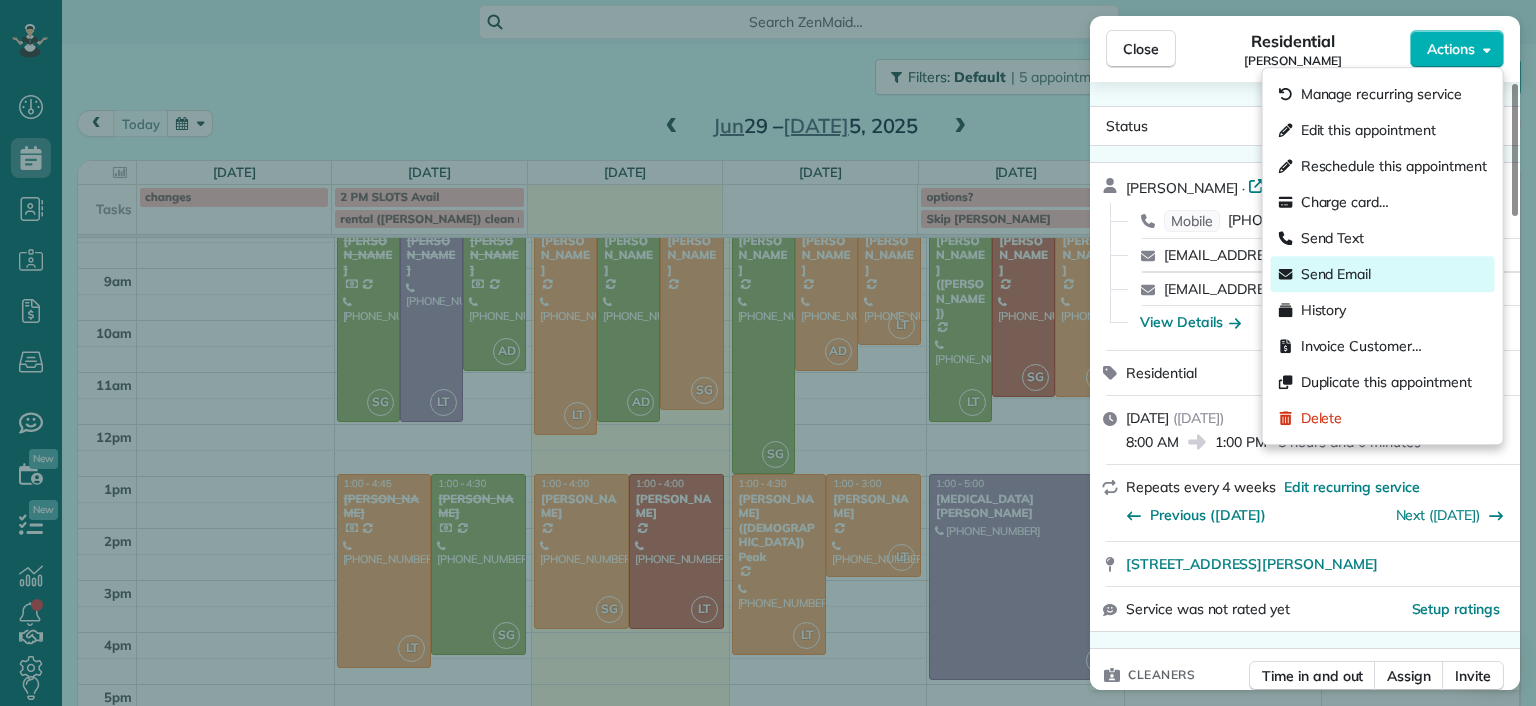 click on "Send Email" at bounding box center [1336, 274] 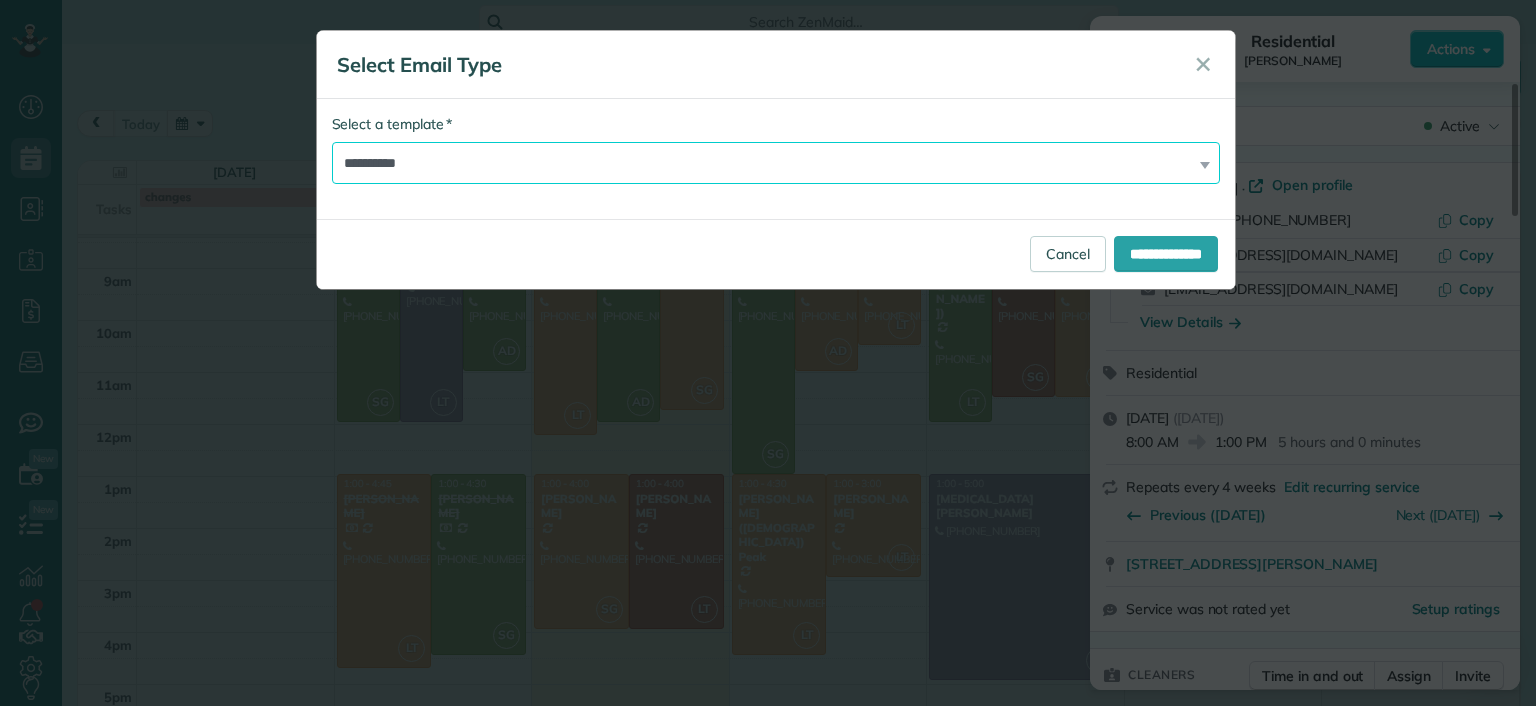 click on "**********" at bounding box center (776, 163) 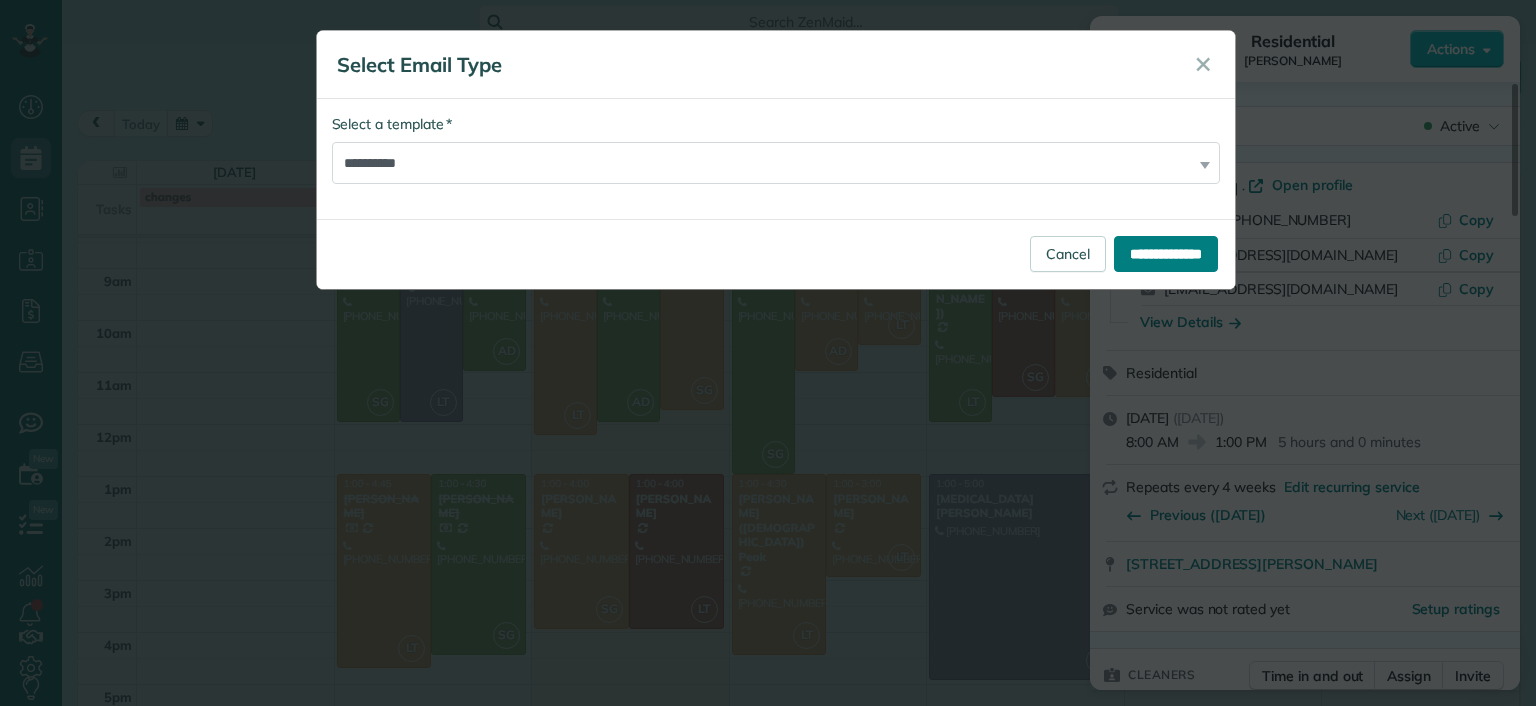 click on "**********" at bounding box center [1166, 254] 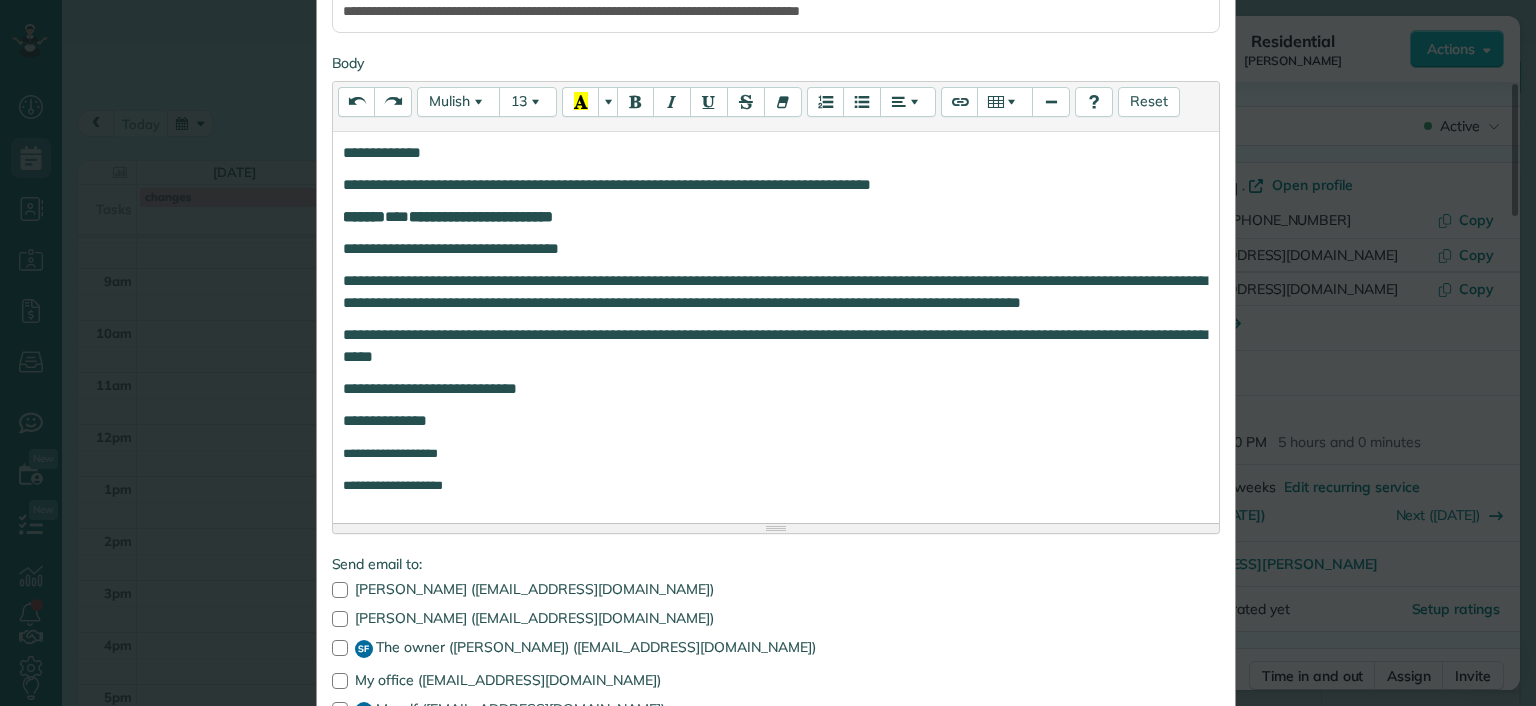 scroll, scrollTop: 416, scrollLeft: 0, axis: vertical 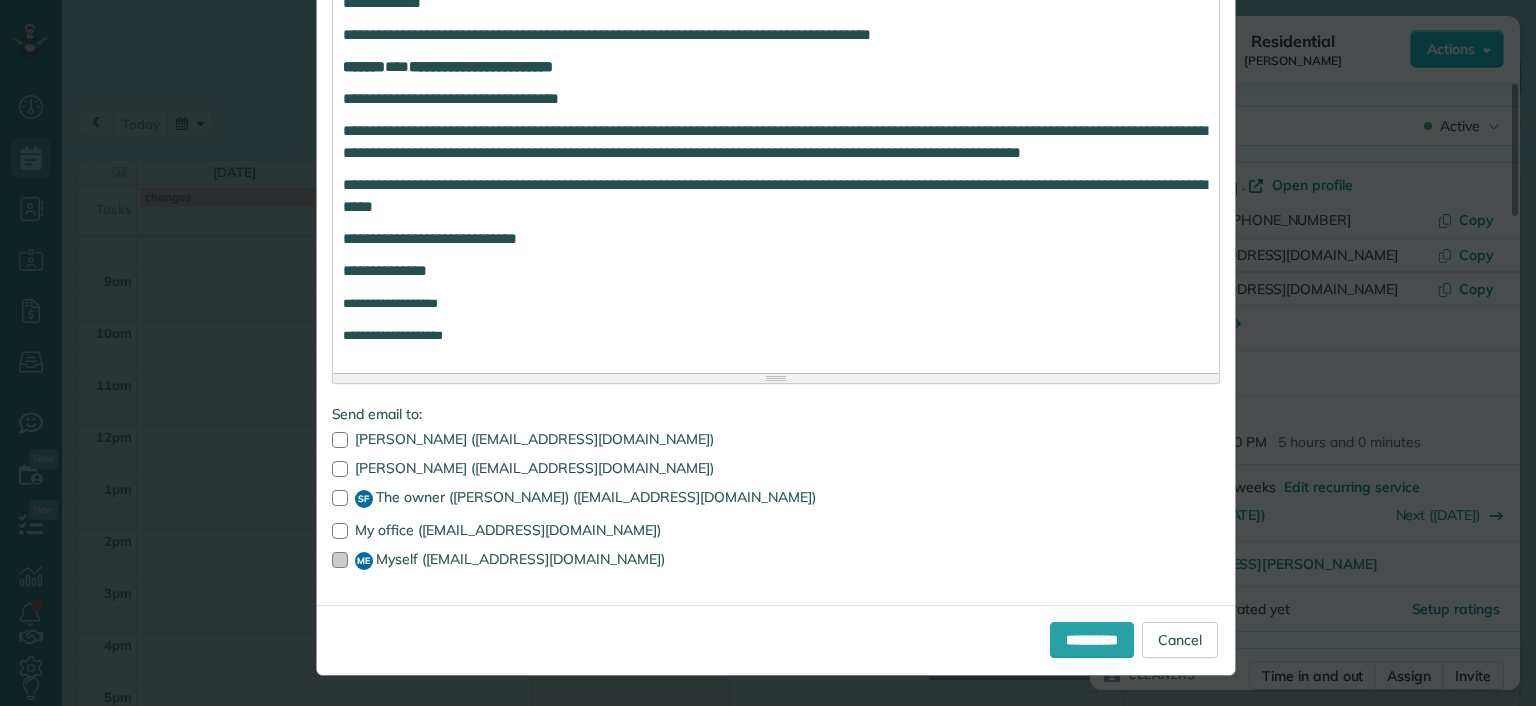 click at bounding box center [340, 560] 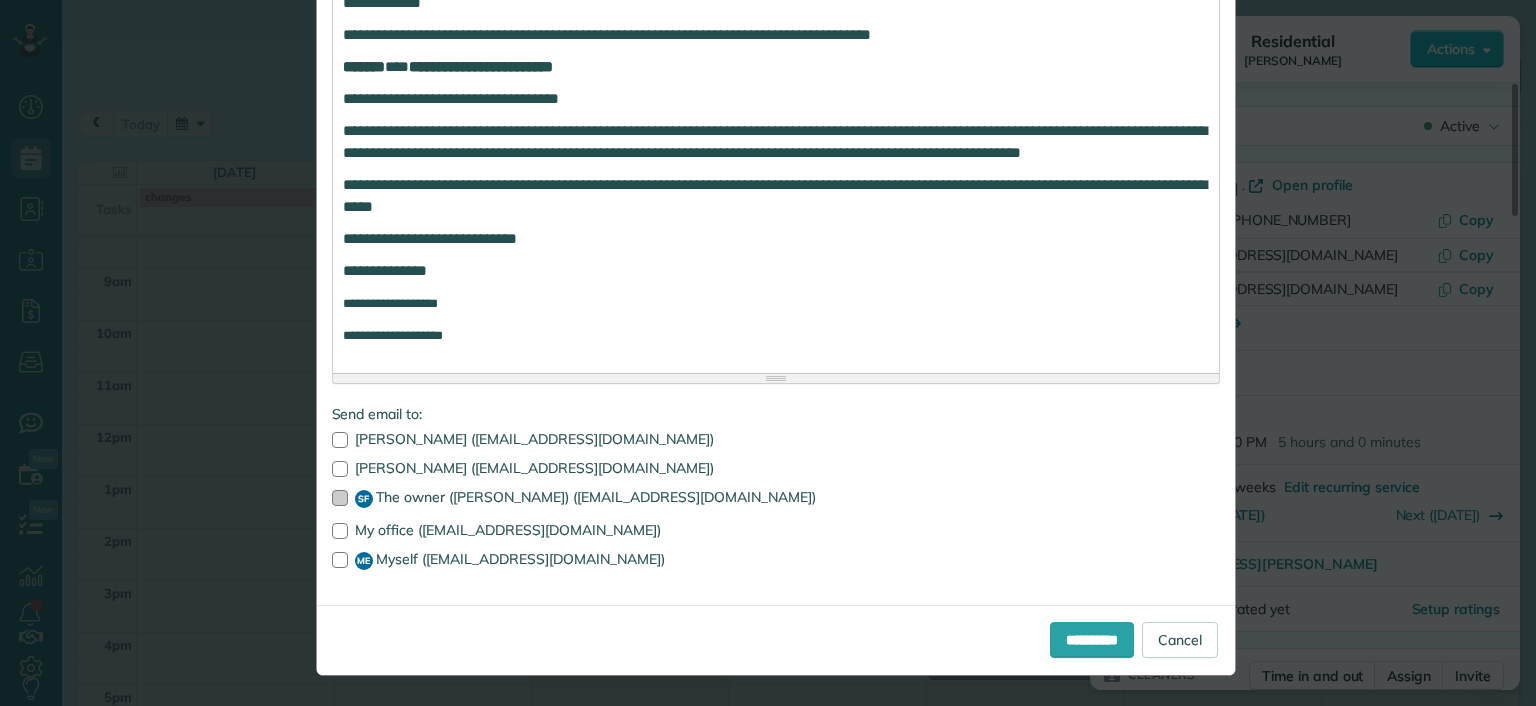 click at bounding box center [340, 498] 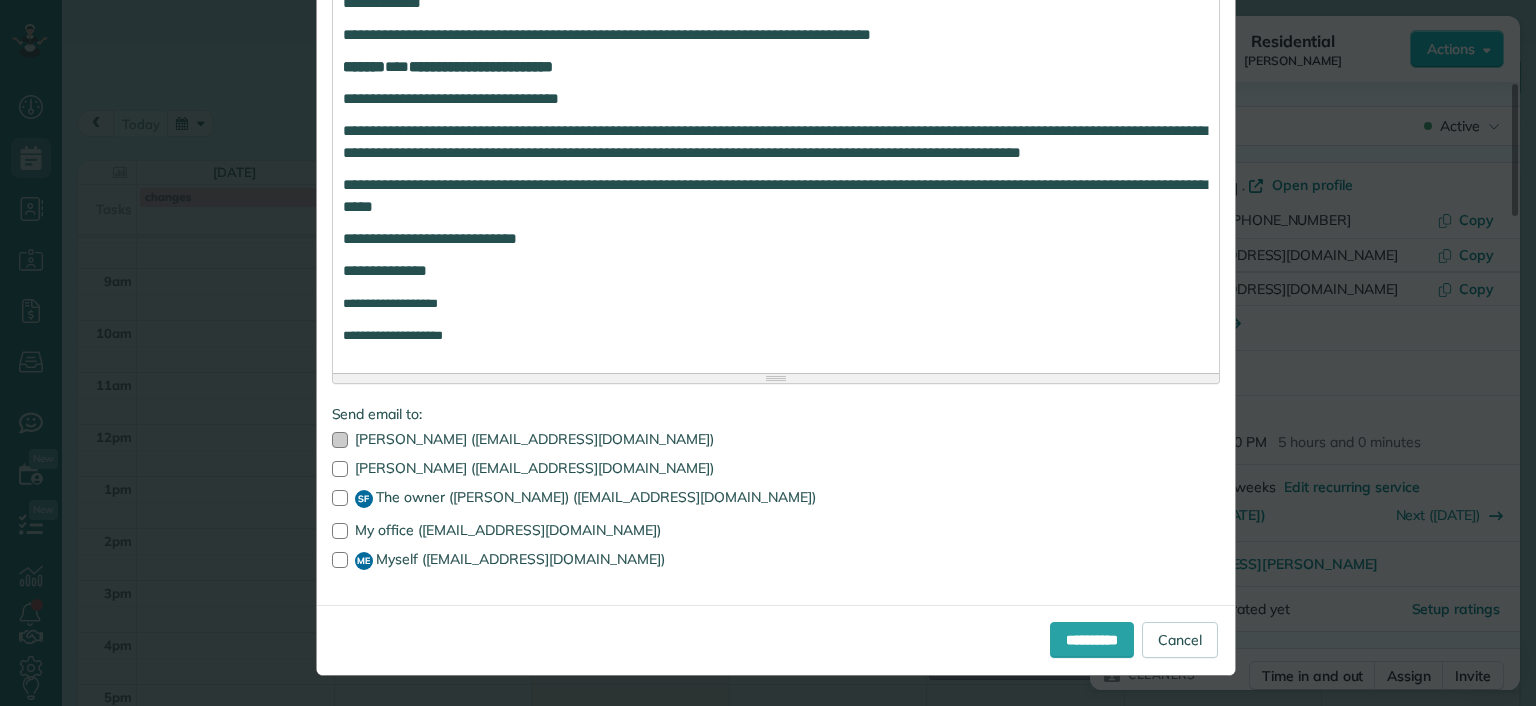 click on "[PERSON_NAME] ([EMAIL_ADDRESS][DOMAIN_NAME])" at bounding box center (776, 439) 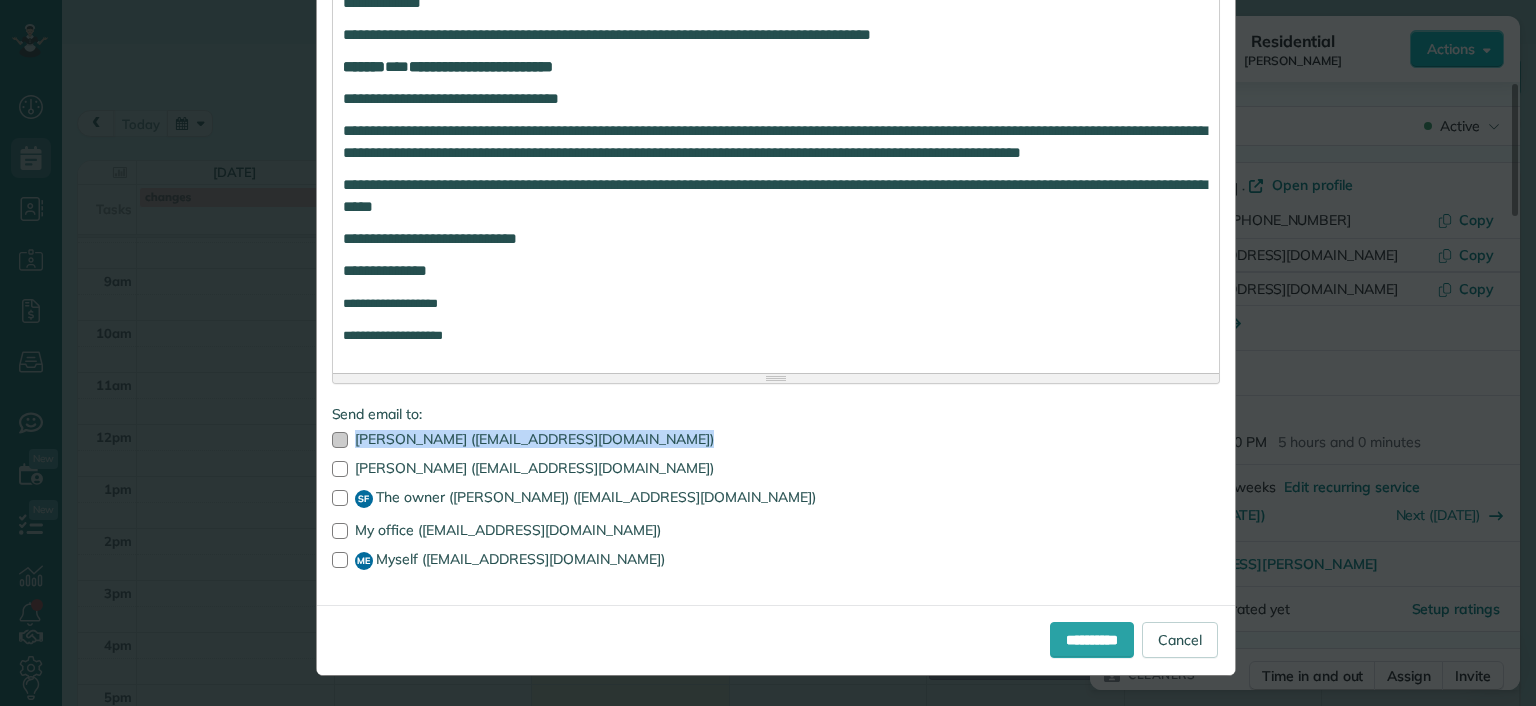 click at bounding box center (340, 440) 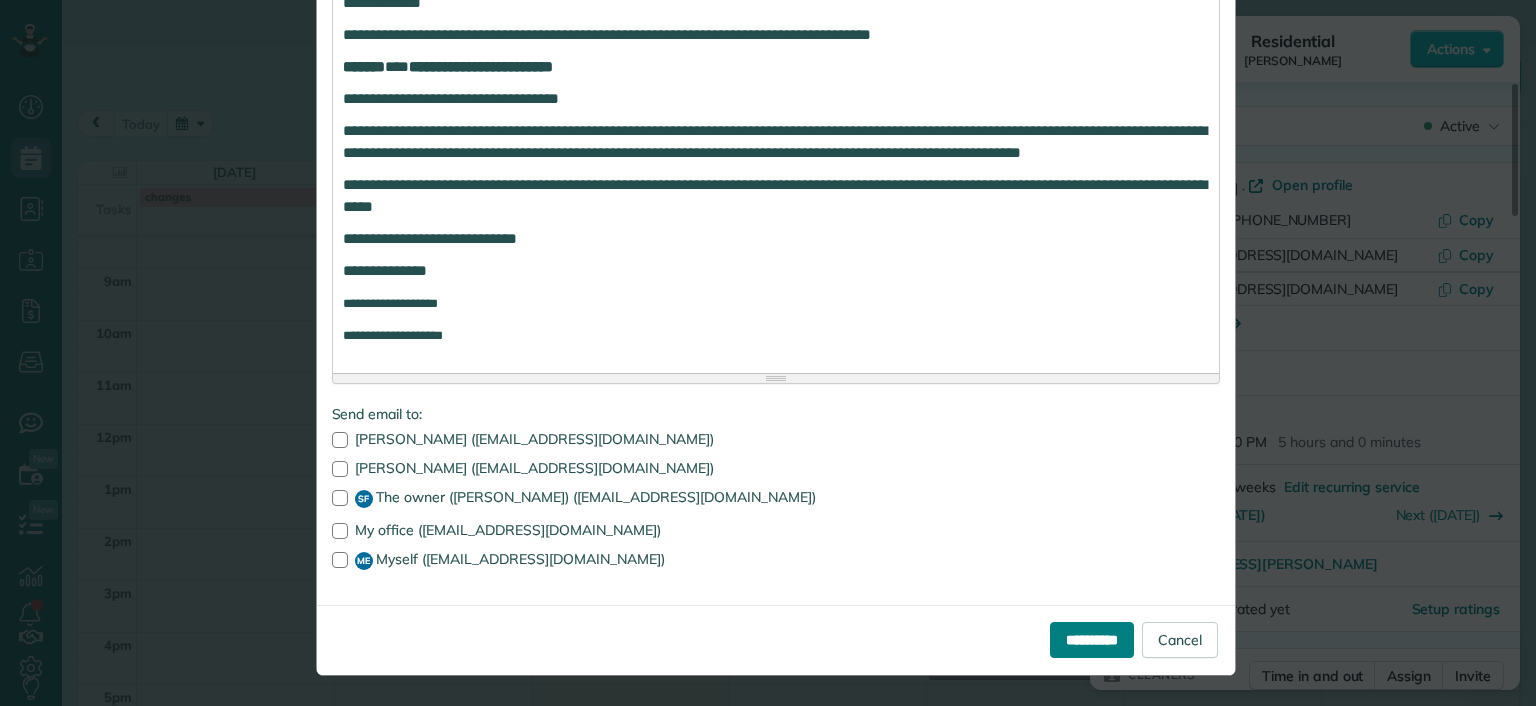 drag, startPoint x: 1072, startPoint y: 636, endPoint x: 1015, endPoint y: 349, distance: 292.60553 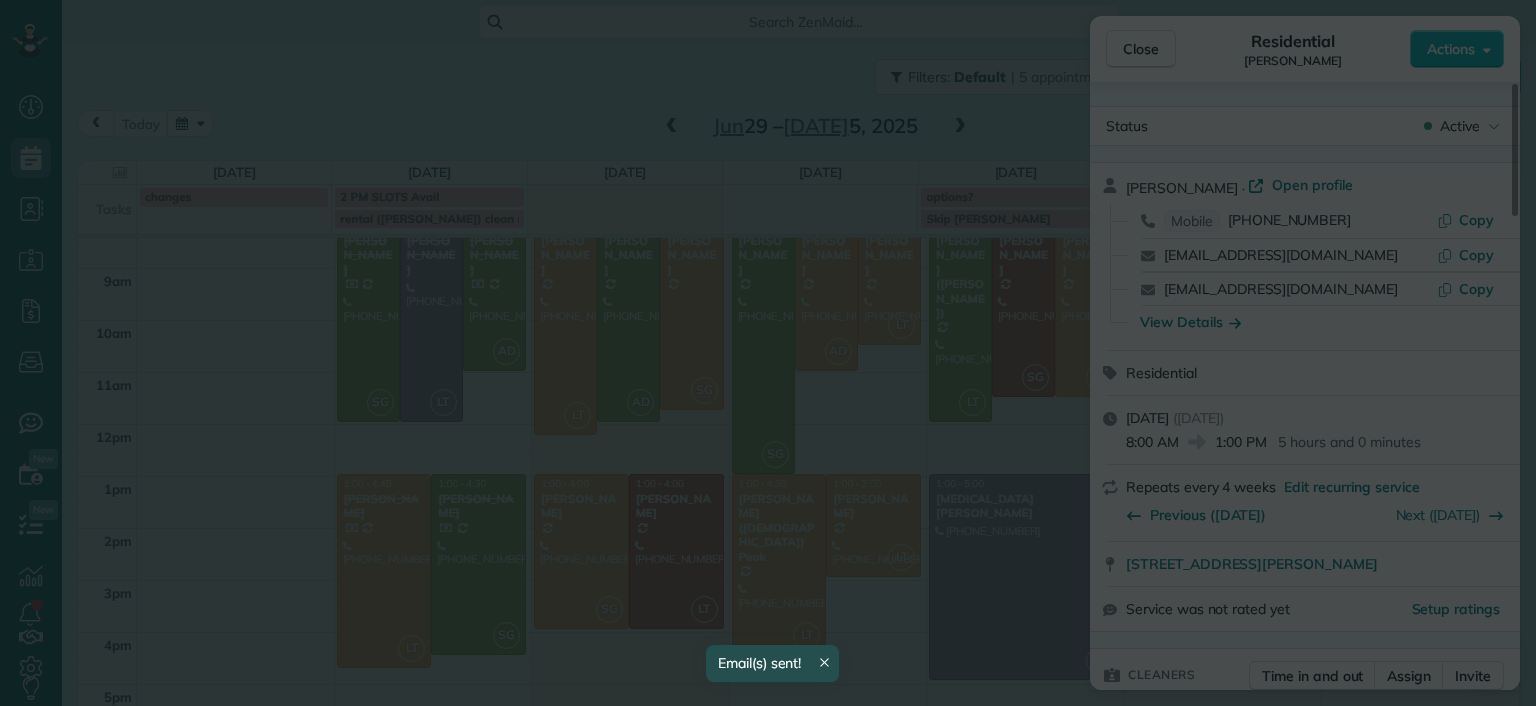 scroll, scrollTop: 0, scrollLeft: 0, axis: both 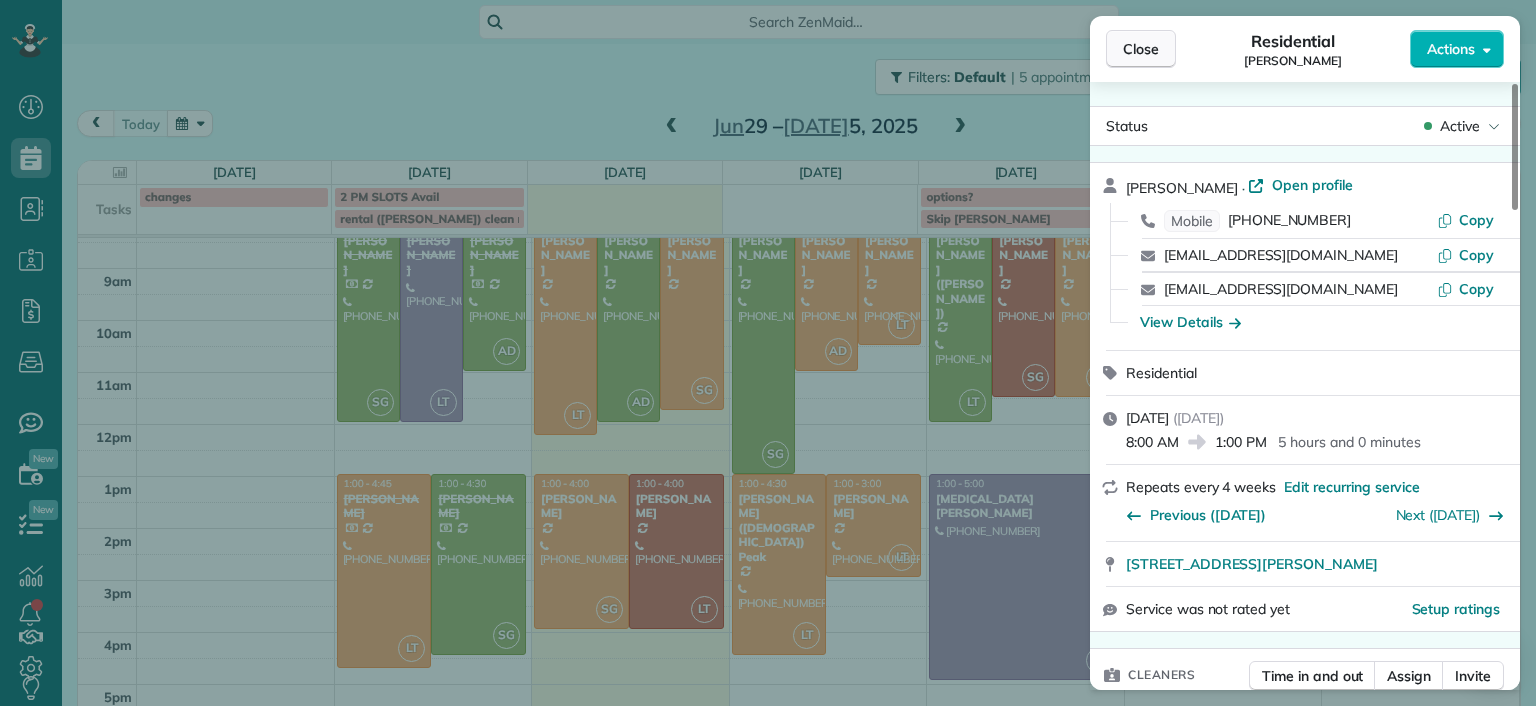 click on "Close" at bounding box center (1141, 49) 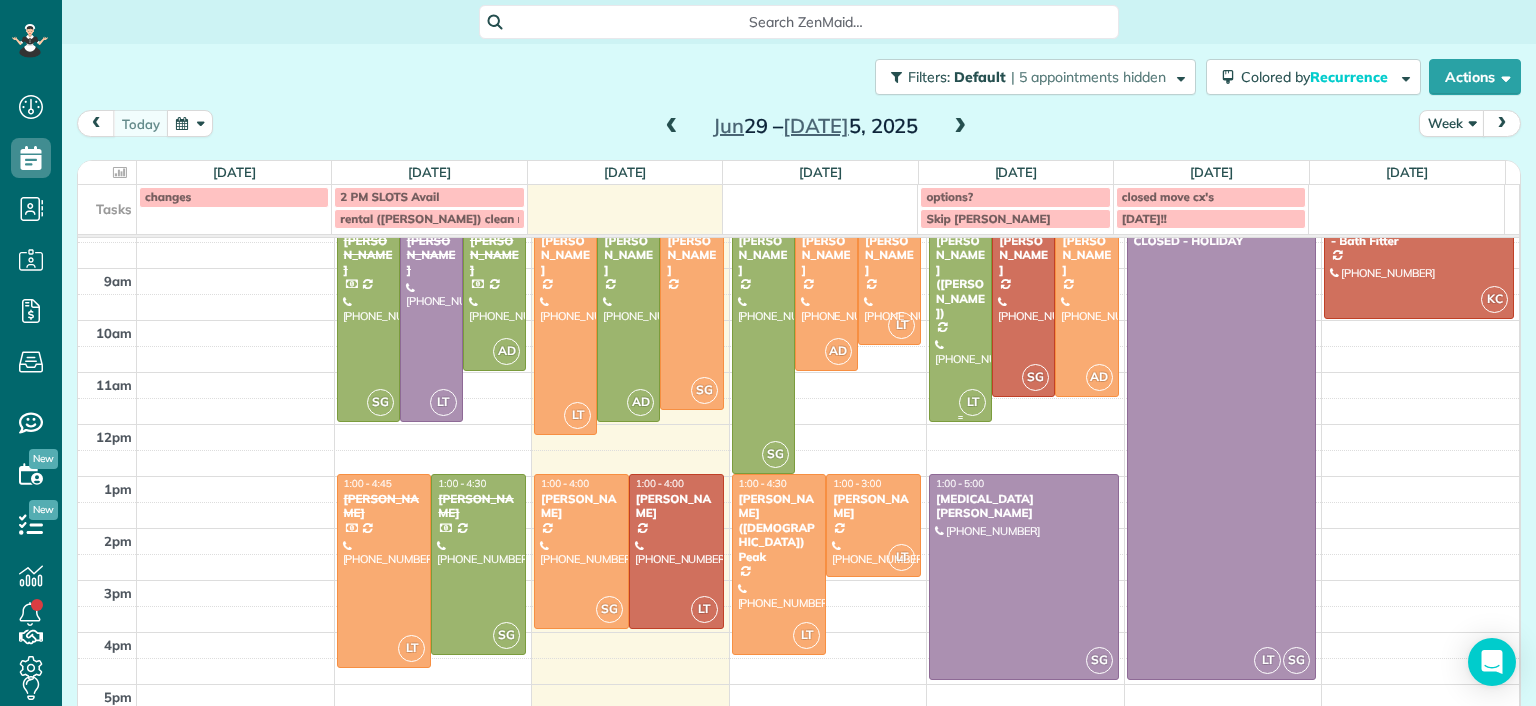 scroll, scrollTop: 0, scrollLeft: 0, axis: both 